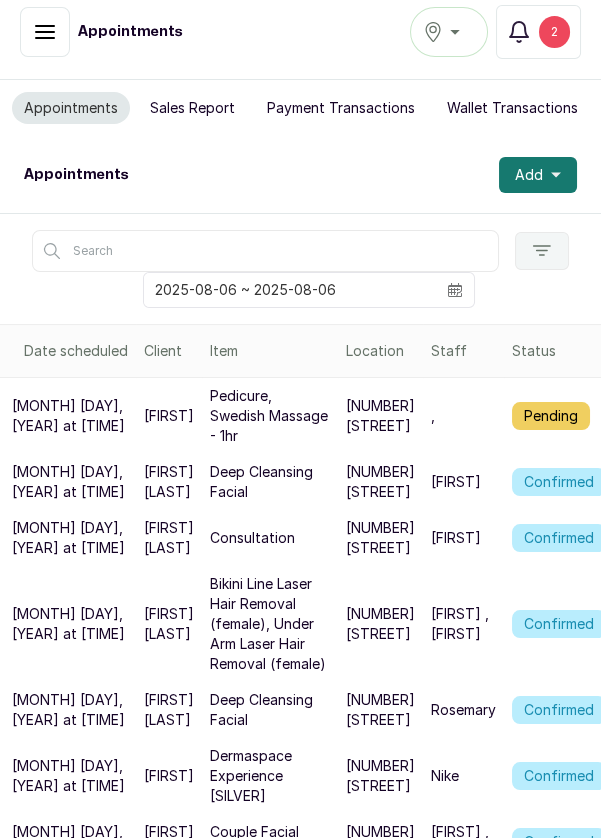 scroll, scrollTop: 0, scrollLeft: 0, axis: both 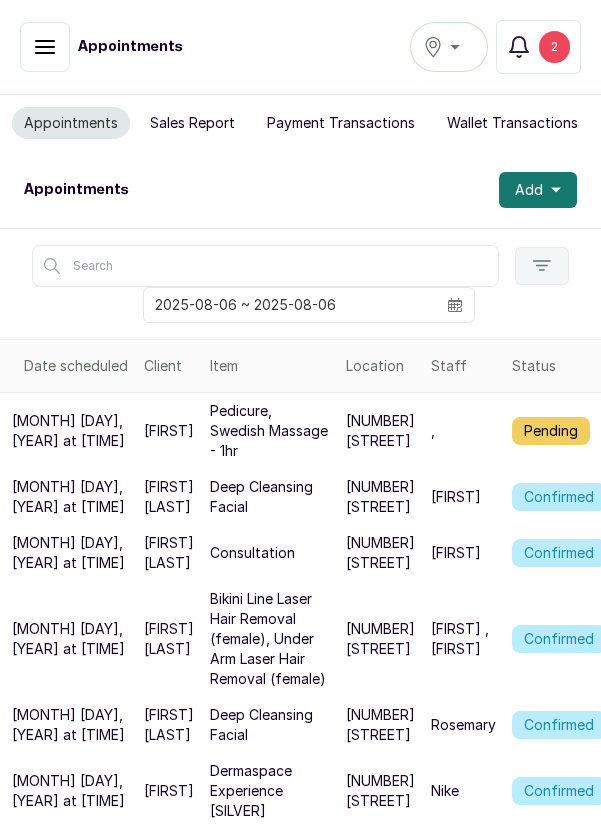 click on "2" at bounding box center (554, 47) 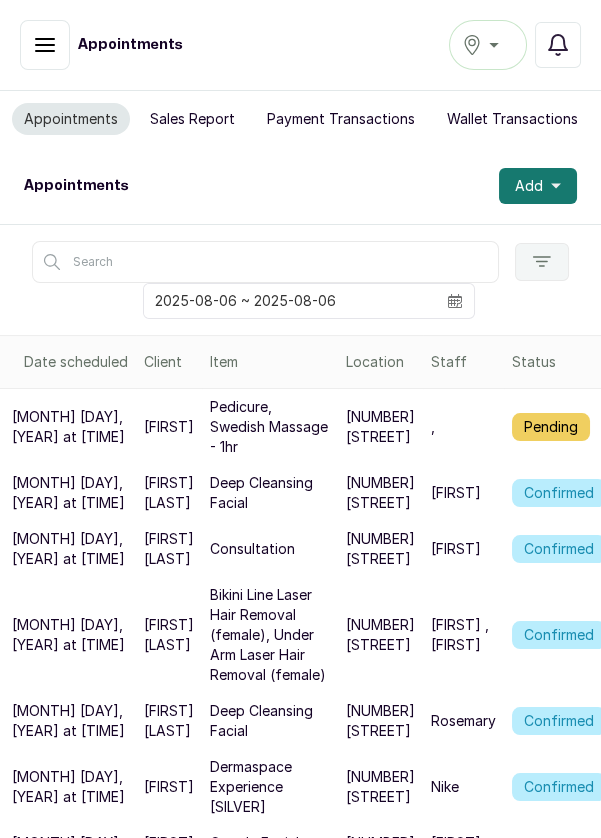 click on "[NUMBER] [STREET]" at bounding box center (380, 427) 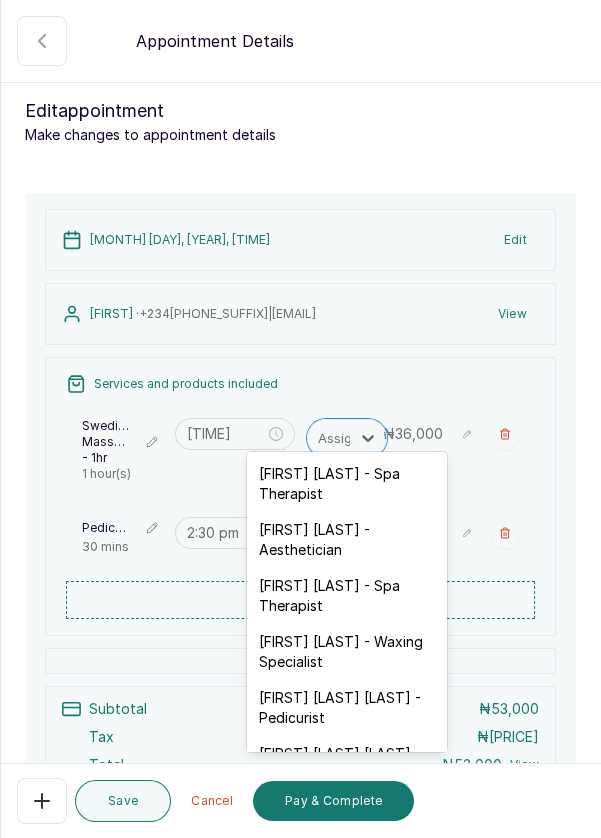scroll, scrollTop: 160, scrollLeft: 0, axis: vertical 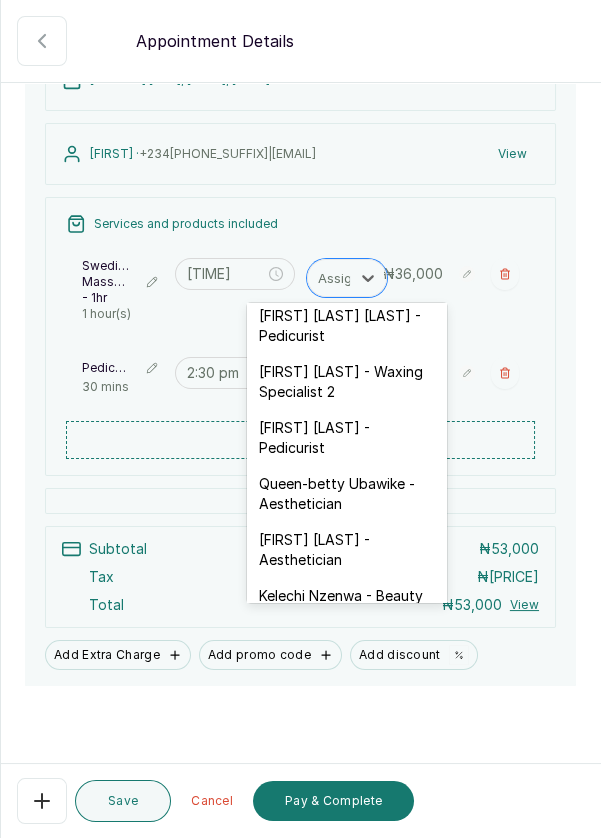 click on "[FIRST] [LAST] - Waxing Specialist 2" at bounding box center (347, 382) 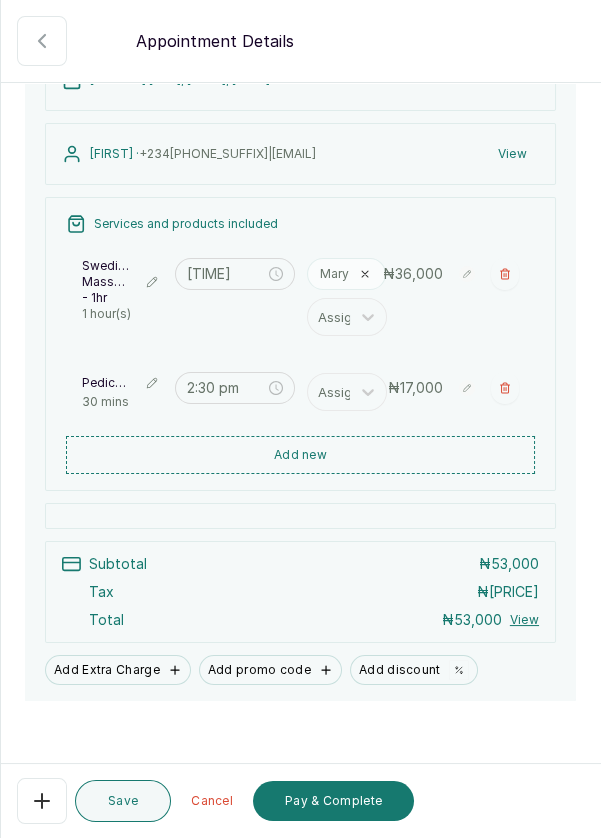 click at bounding box center (320, 392) 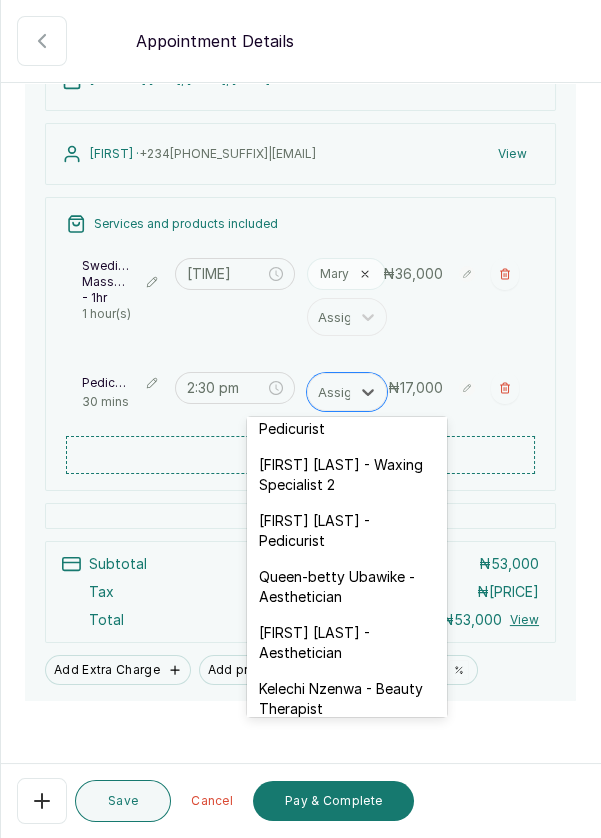 scroll, scrollTop: 313, scrollLeft: 0, axis: vertical 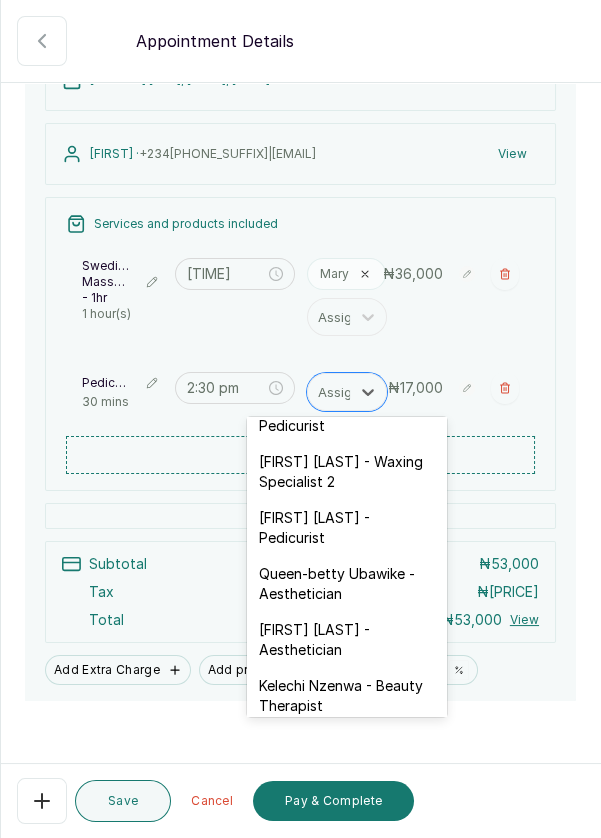 click on "[FIRST] [LAST] [LAST] - Pedicurist" at bounding box center (347, 416) 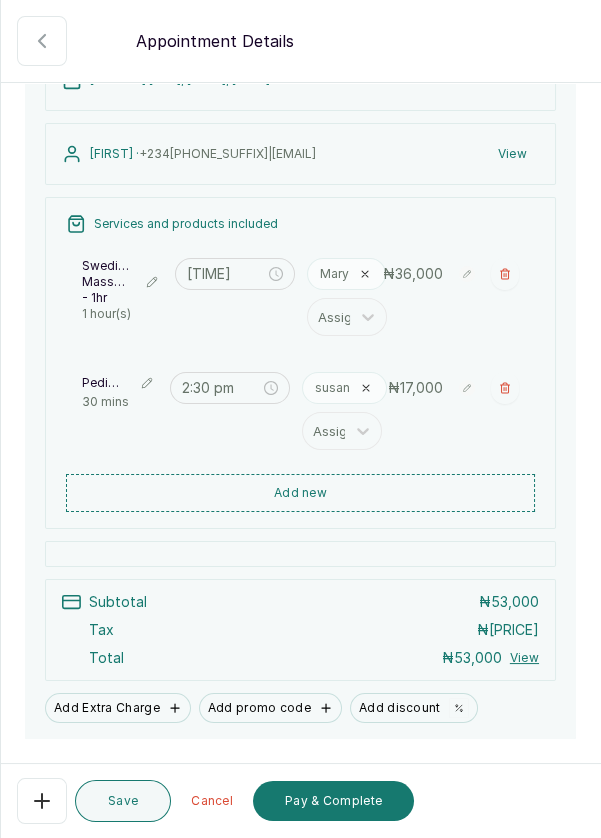 click on "Save" at bounding box center (123, 801) 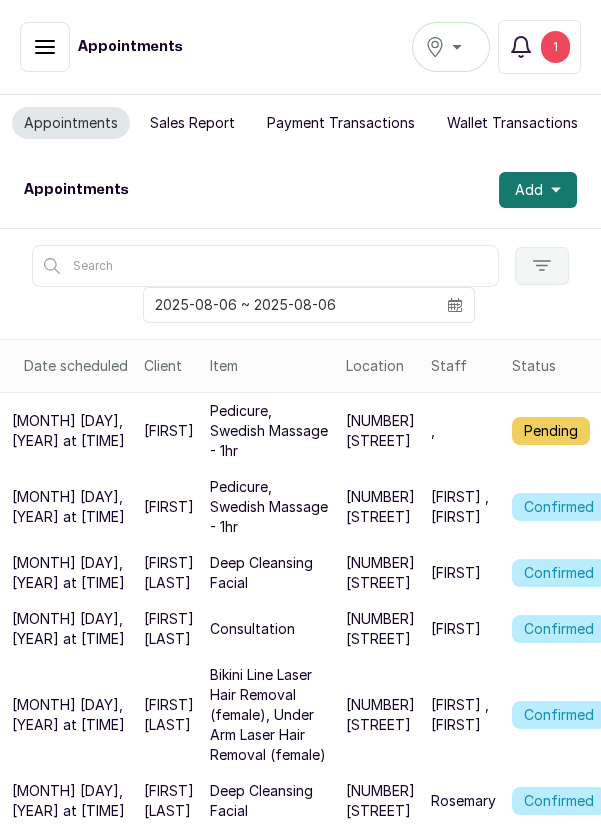 click on "1" at bounding box center [555, 47] 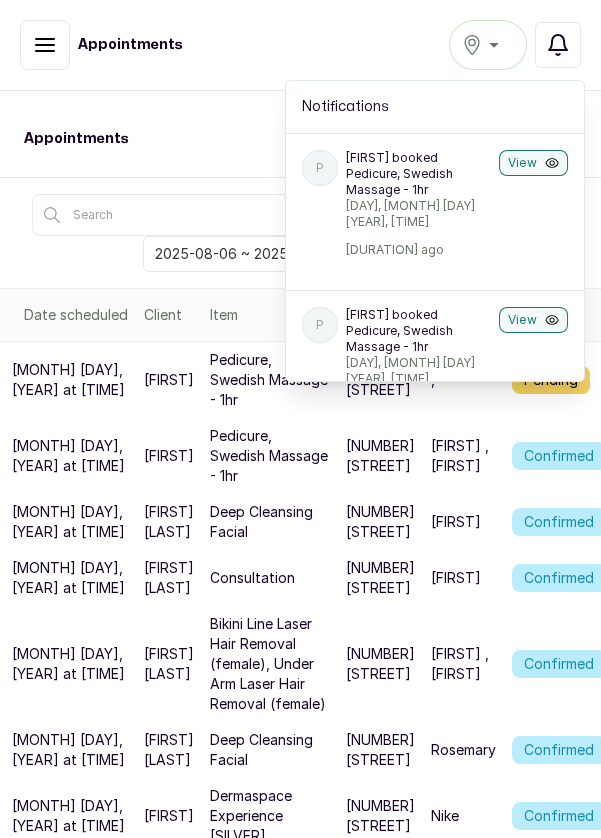 scroll, scrollTop: 0, scrollLeft: 0, axis: both 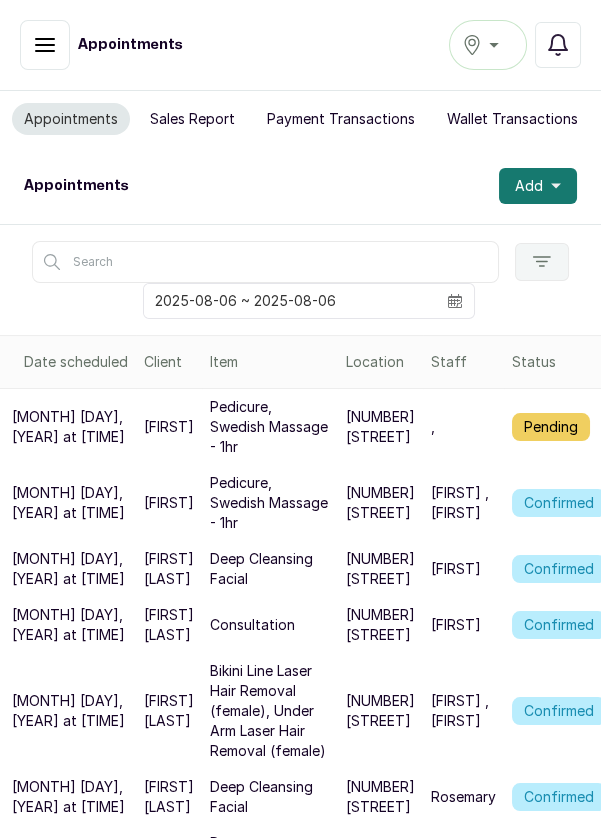 click on "," at bounding box center (463, 427) 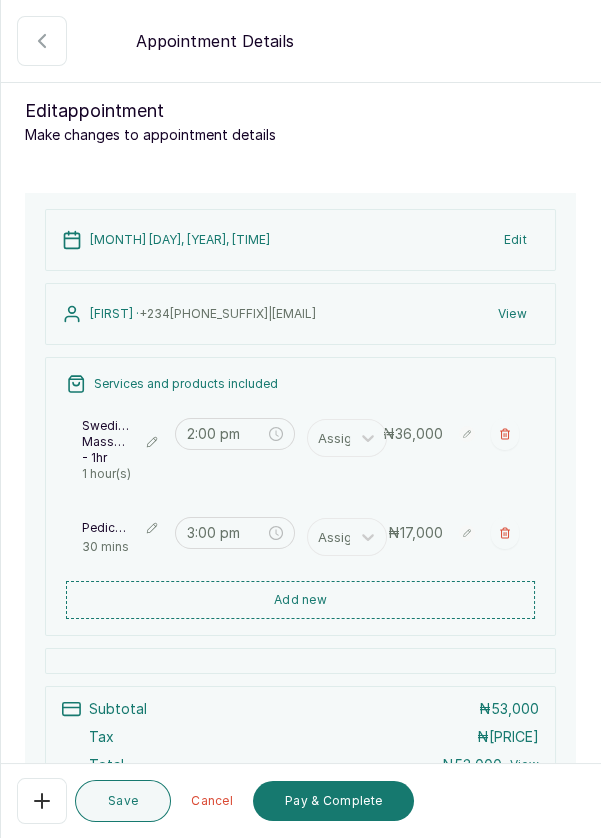 scroll, scrollTop: 160, scrollLeft: 0, axis: vertical 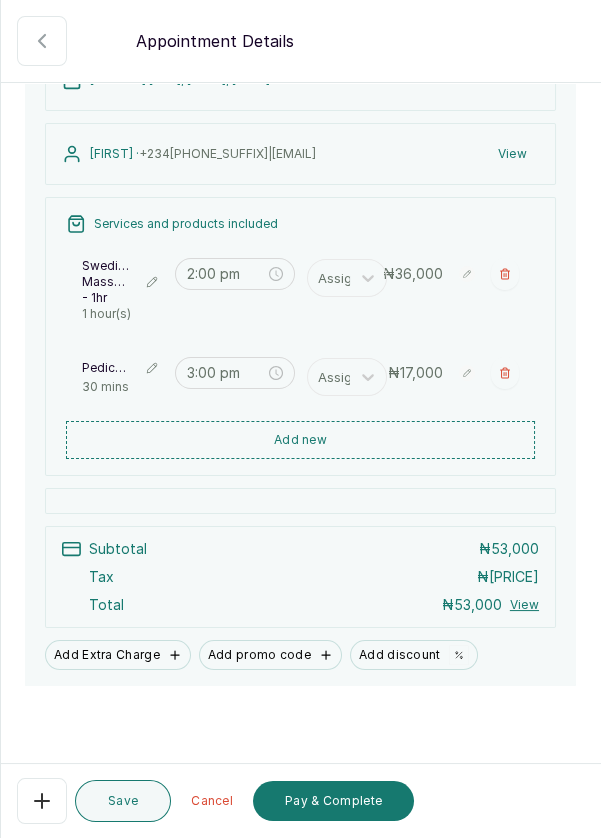 click 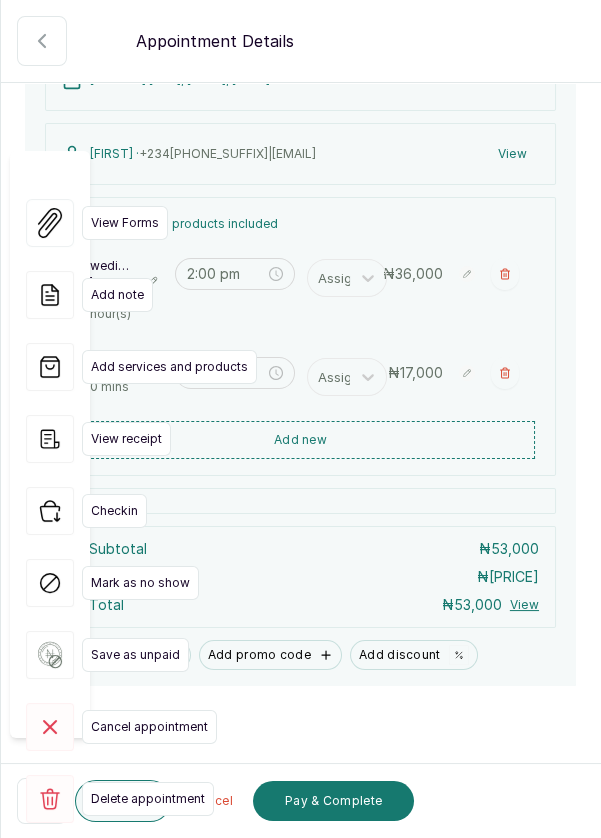 click on "Back Appointment Details Edit  appointment   Make changes to appointment details Appointment type Online Walk-in Phone Appointment Date [YEAR]/[MONTH]/[DAY] Appointment Time [TIME]  Add services  Add service   Swedish Massage - 1hr   1 hour(s) Assign [TIME] ₦ [PRICE]   Pedicure   30 mins Assign [TIME] ₦ [PRICE]  Add products   No Products added Add product Subtotal ₦[PRICE].00 Tax ₦ [PRICE] Total ₦ [PRICE] Add Extra Charge Add promo code Add discount Note 1000 of 1000 characters left Client has made payment [MONTH] [DAY], [YEAR], [TIME] Edit [FIRST]    ·  +[COUNTRY_CODE] [PHONE]  |  [EMAIL] View Services and products included Swedish Massage - 1hr   1 hour(s) [TIME] Assign ₦ [PRICE] Pedicure   30 mins [TIME] Assign ₦ [PRICE] Add new Subtotal ₦ [PRICE] Tax ₦ [PRICE] Total ₦ [PRICE] View Add Extra Charge Add promo code Add discount" at bounding box center (300, 359) 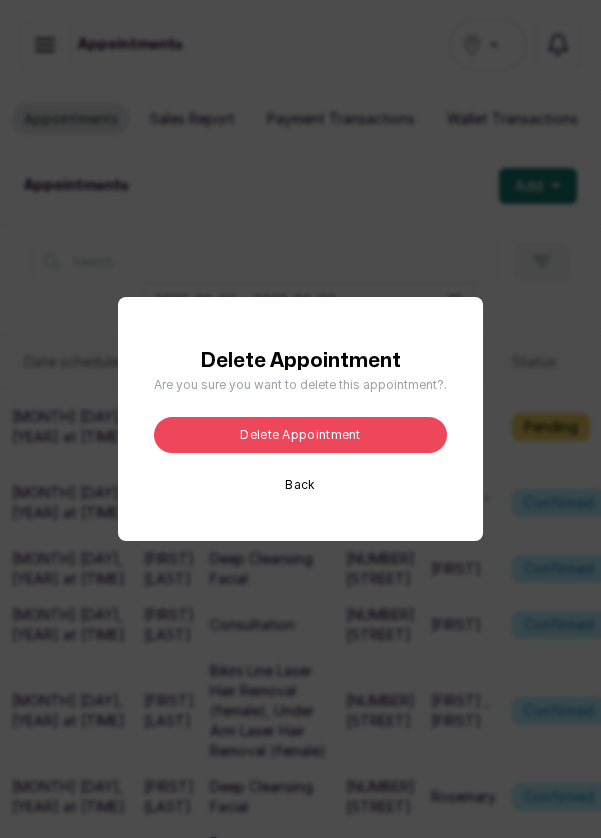 click on "Delete appointment" at bounding box center [300, 435] 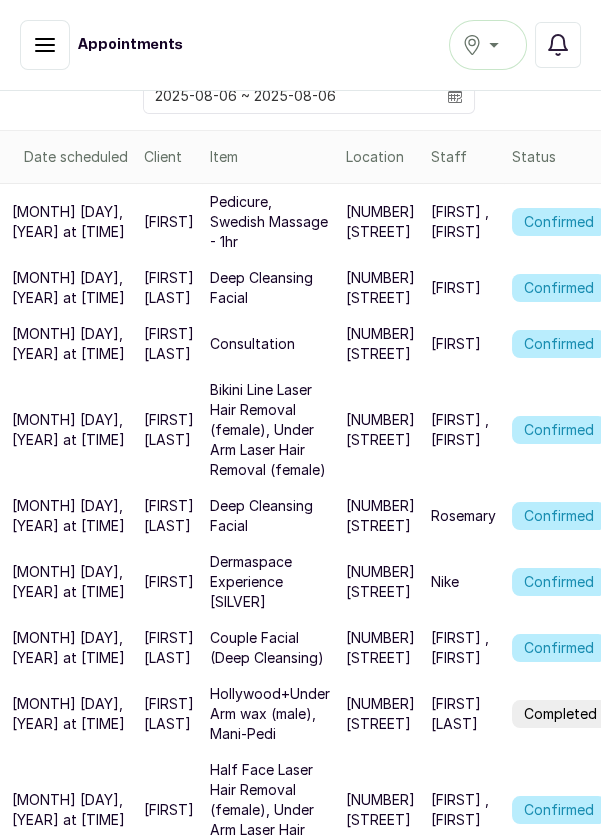 scroll, scrollTop: 205, scrollLeft: 0, axis: vertical 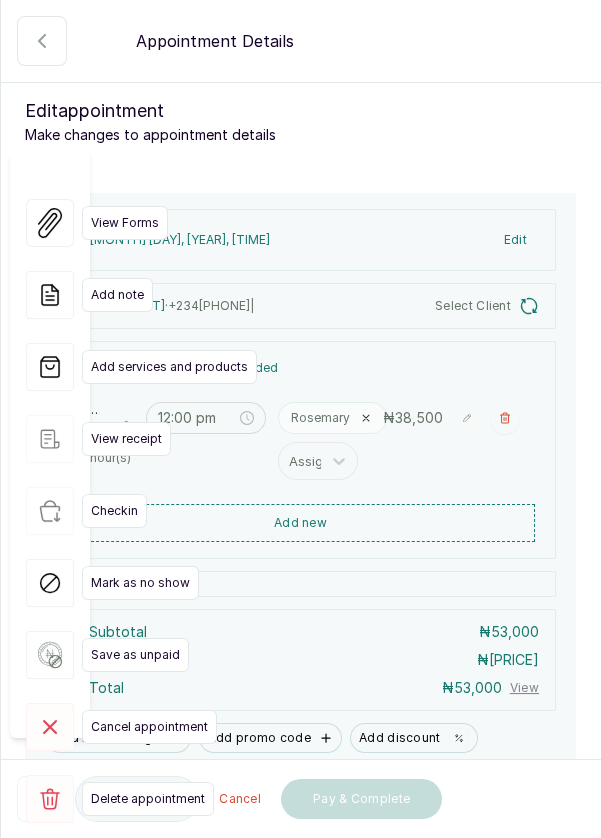 type on "12:00 pm" 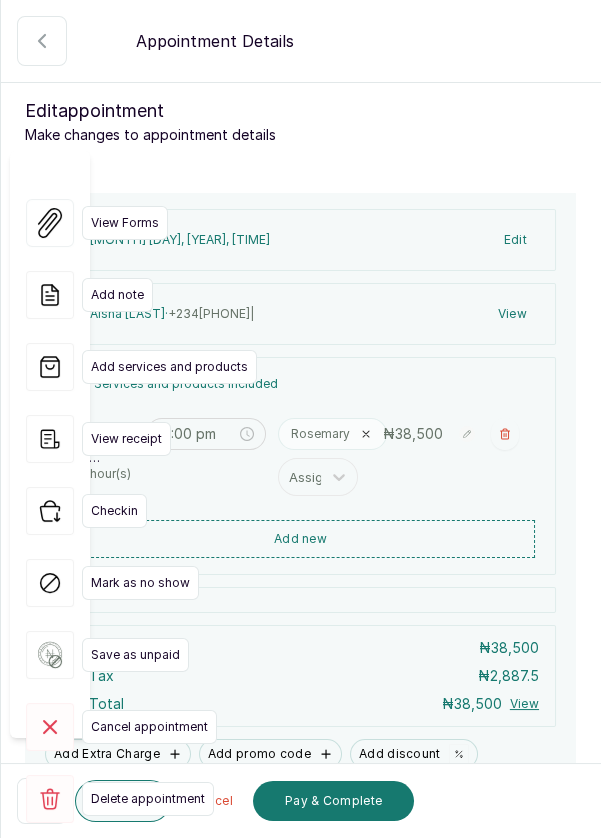 click on "Appointment Details" at bounding box center [301, 41] 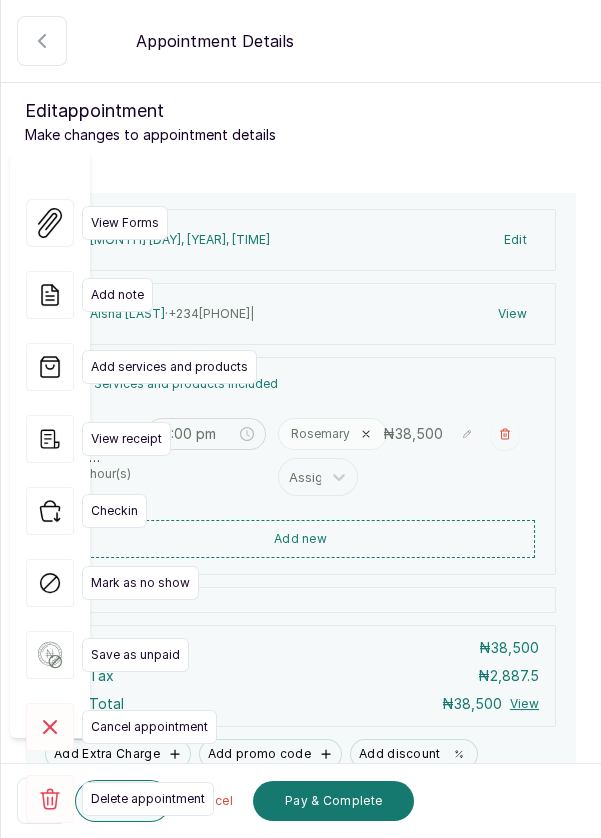 click 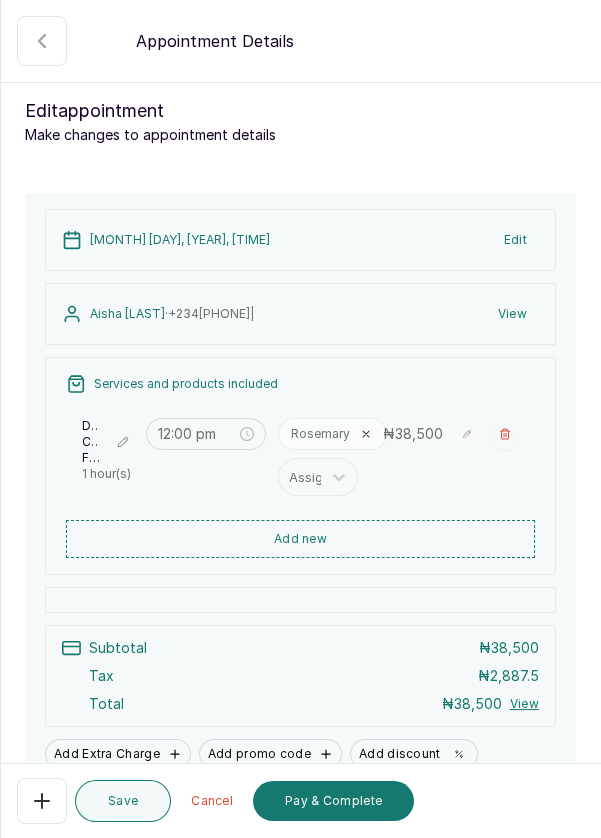click on "Appointment Details" at bounding box center (301, 41) 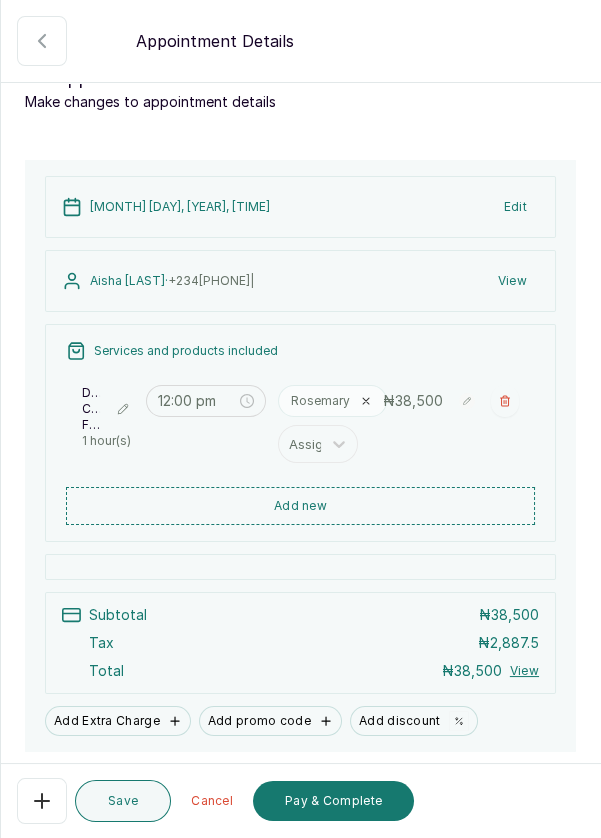 scroll, scrollTop: 46, scrollLeft: 0, axis: vertical 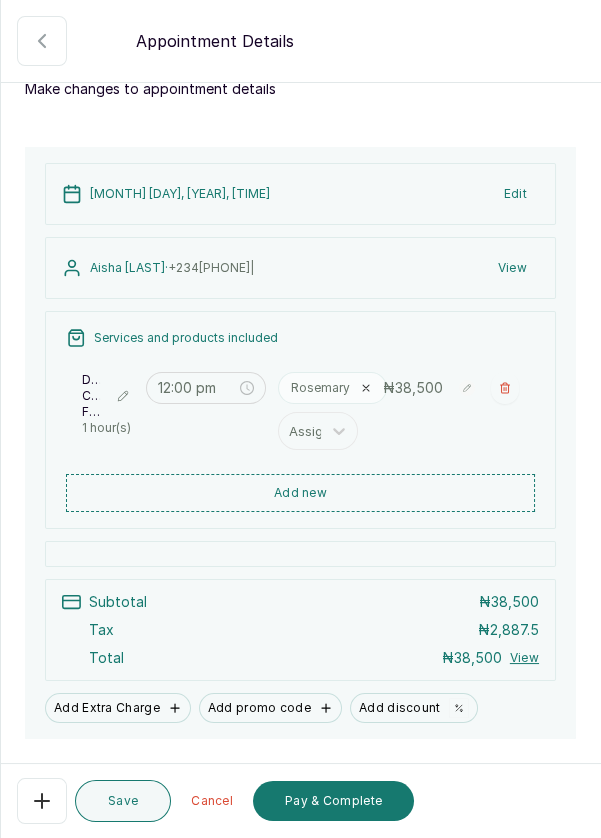 click at bounding box center [505, 388] 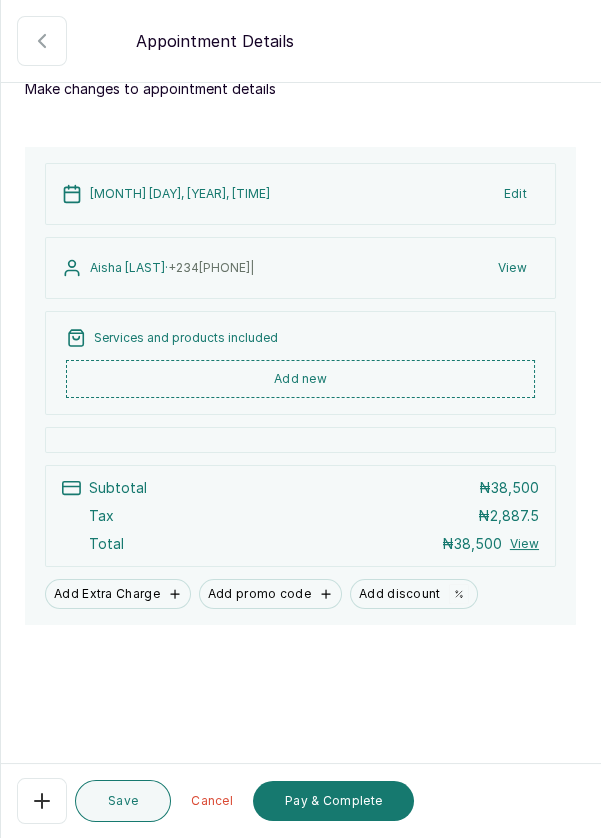 scroll, scrollTop: 0, scrollLeft: 0, axis: both 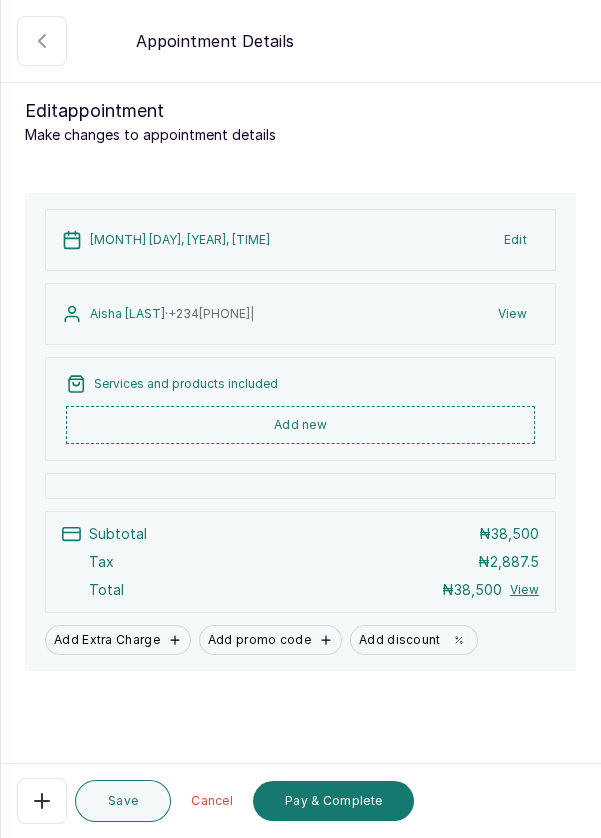 click on "Add new" at bounding box center (300, 425) 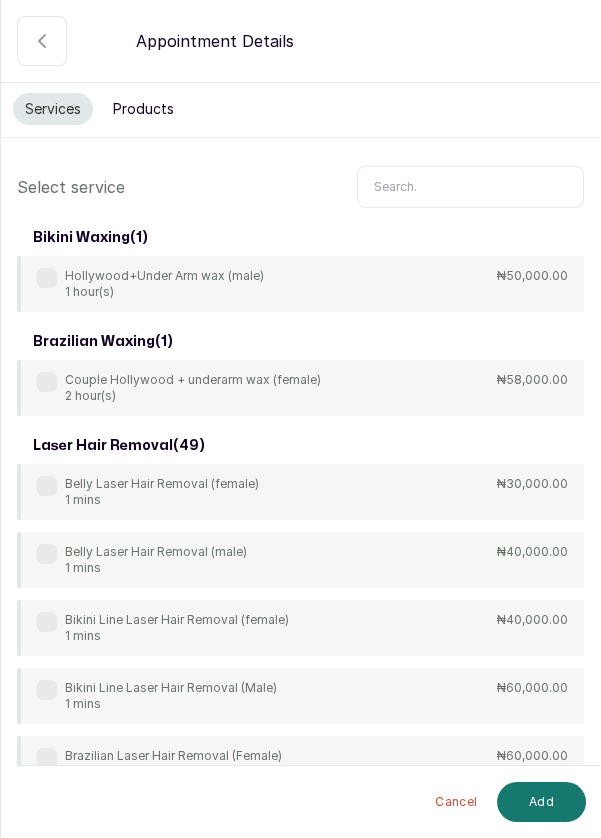 scroll, scrollTop: 0, scrollLeft: 0, axis: both 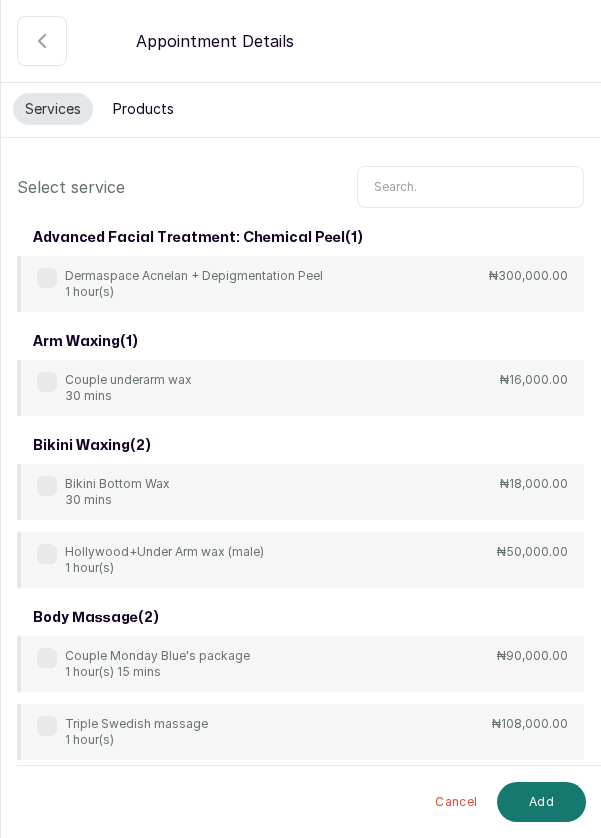 click at bounding box center [470, 187] 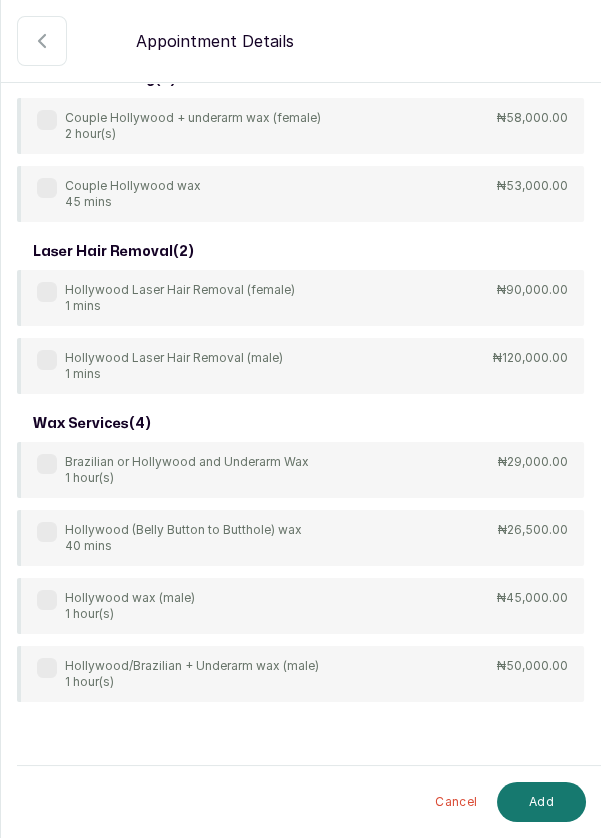 scroll, scrollTop: 265, scrollLeft: 0, axis: vertical 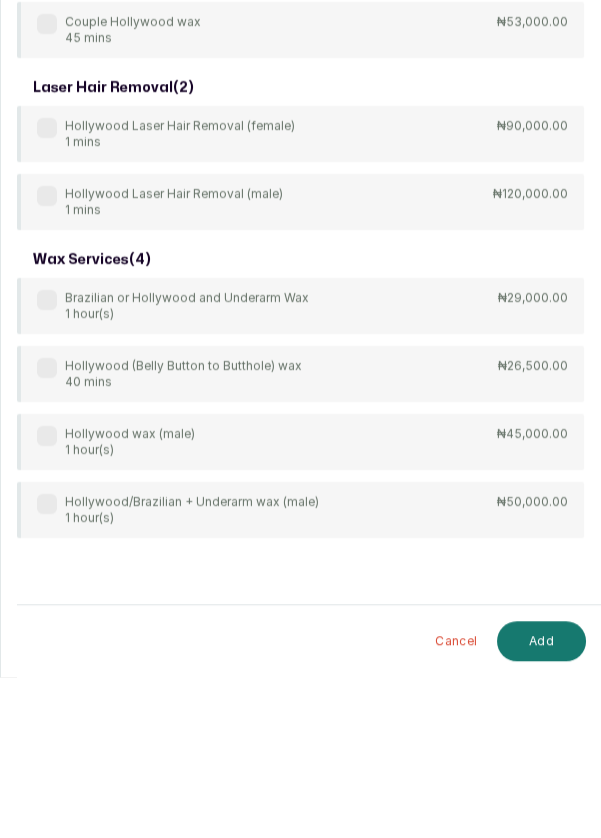 type on "Holly" 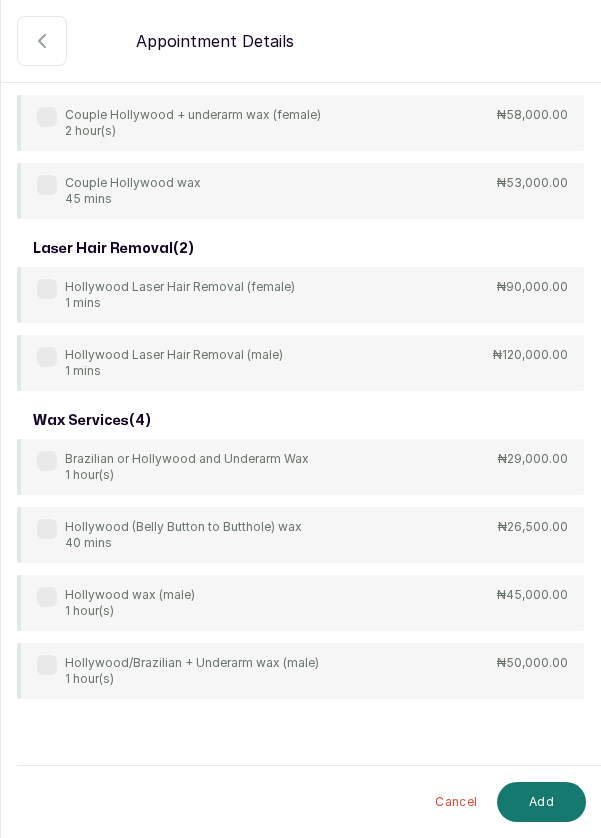 scroll, scrollTop: 178, scrollLeft: 0, axis: vertical 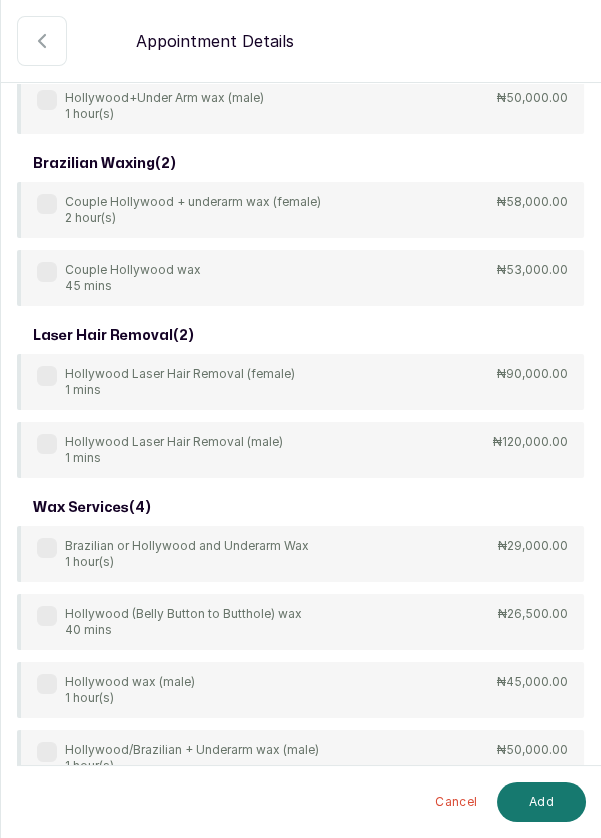 click at bounding box center [47, 548] 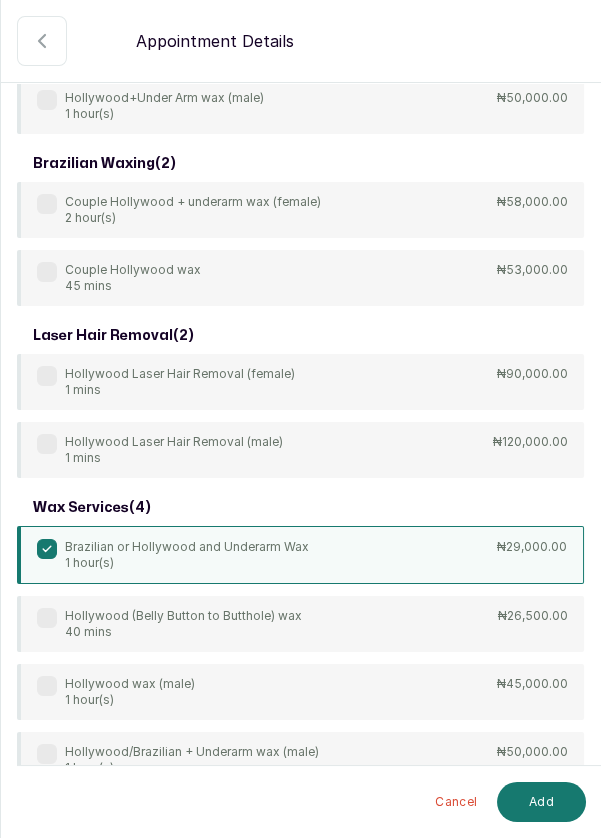 click on "Add" at bounding box center [541, 802] 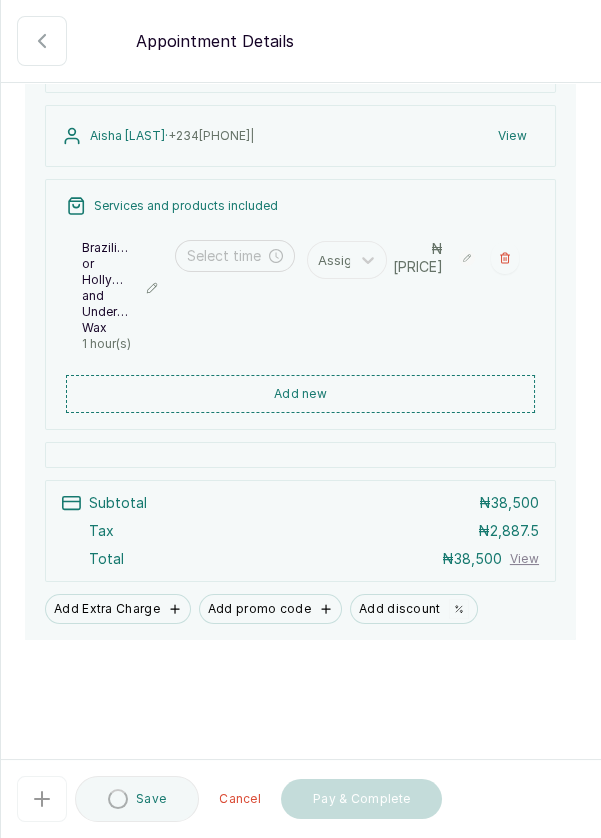 type on "12:00 pm" 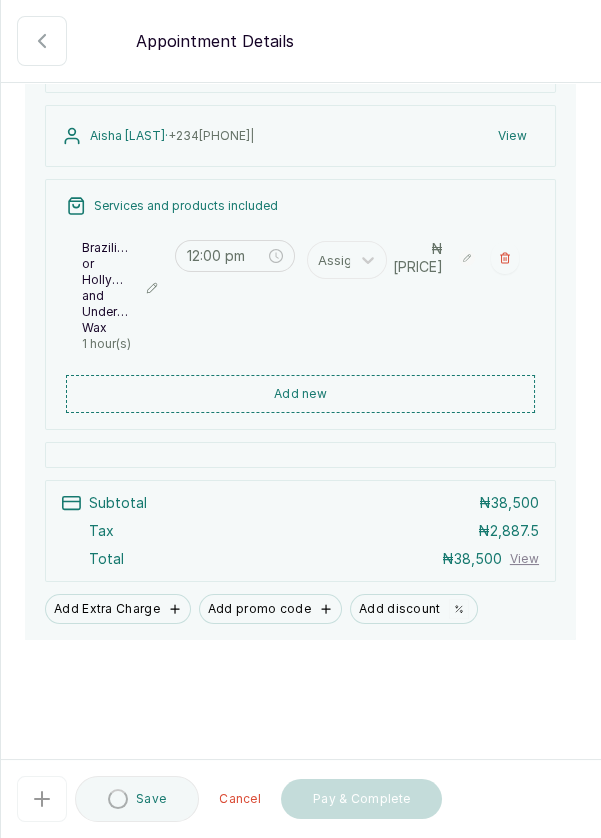 scroll, scrollTop: 132, scrollLeft: 0, axis: vertical 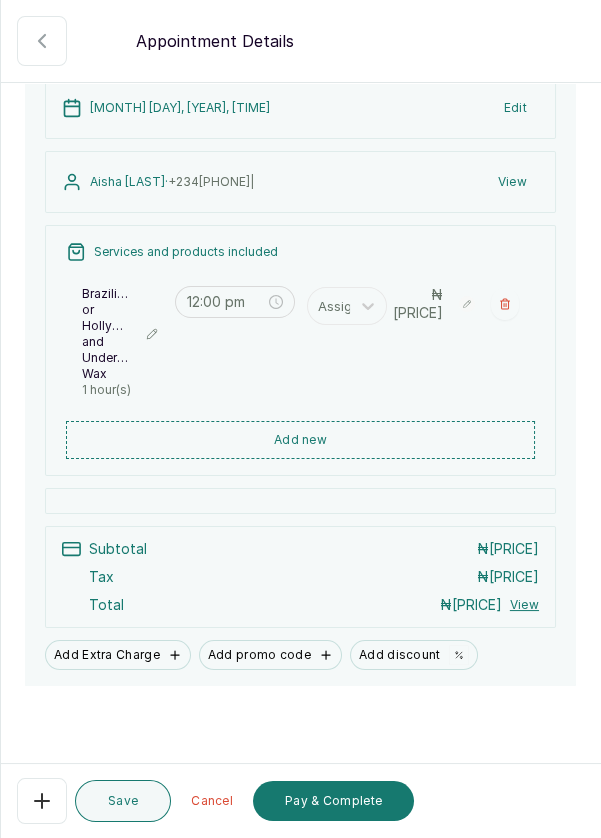 click on "Add new" at bounding box center [300, 440] 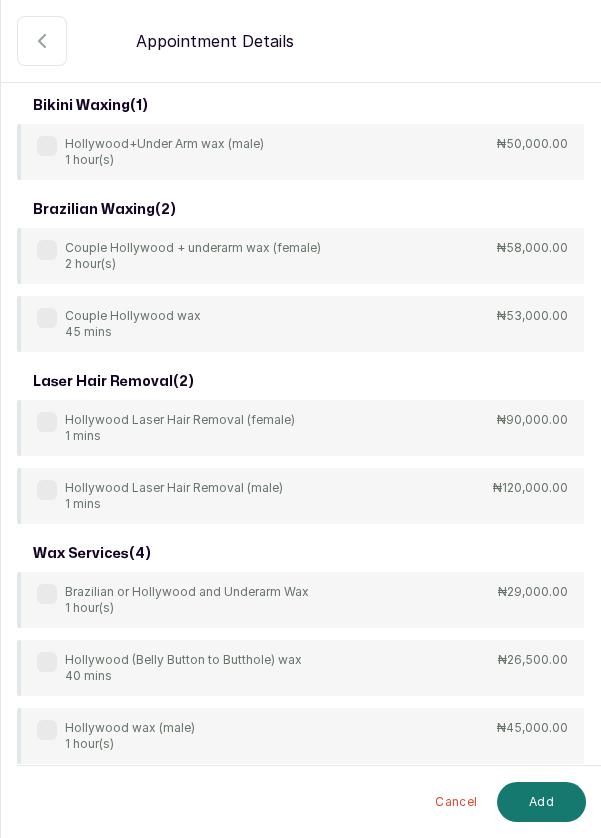 scroll, scrollTop: 148, scrollLeft: 0, axis: vertical 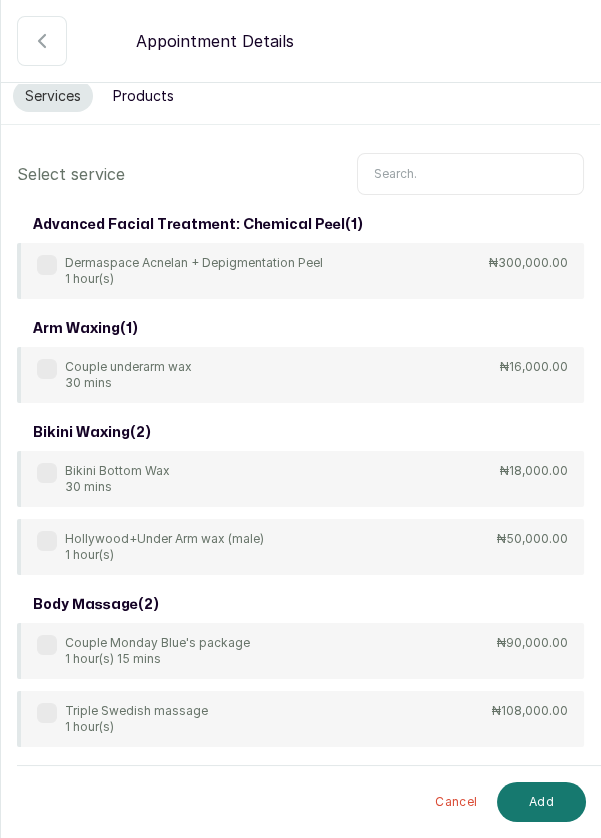 click at bounding box center [470, 174] 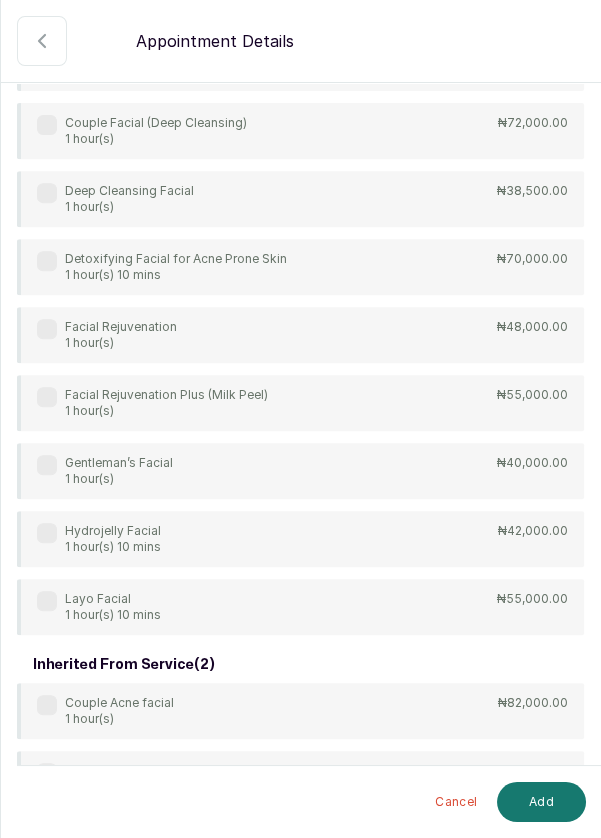 scroll, scrollTop: 1077, scrollLeft: 0, axis: vertical 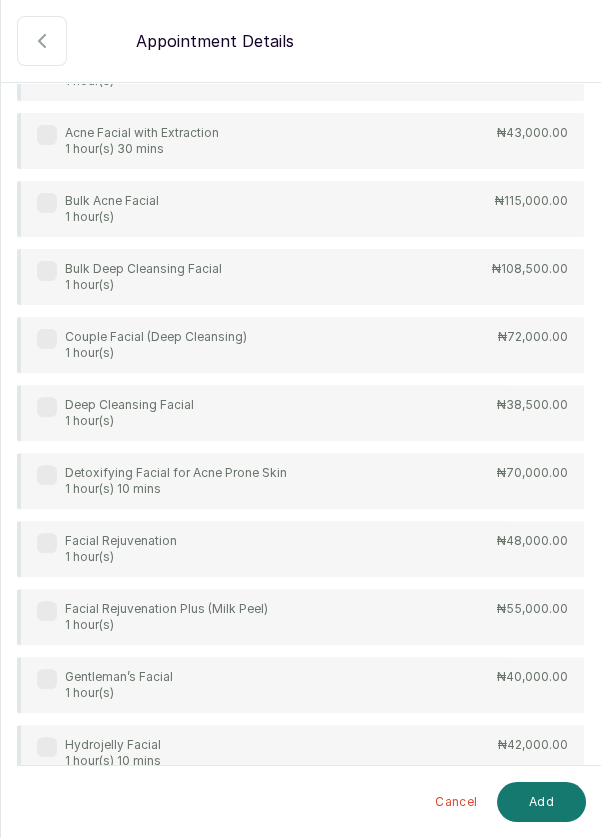 click at bounding box center (47, 543) 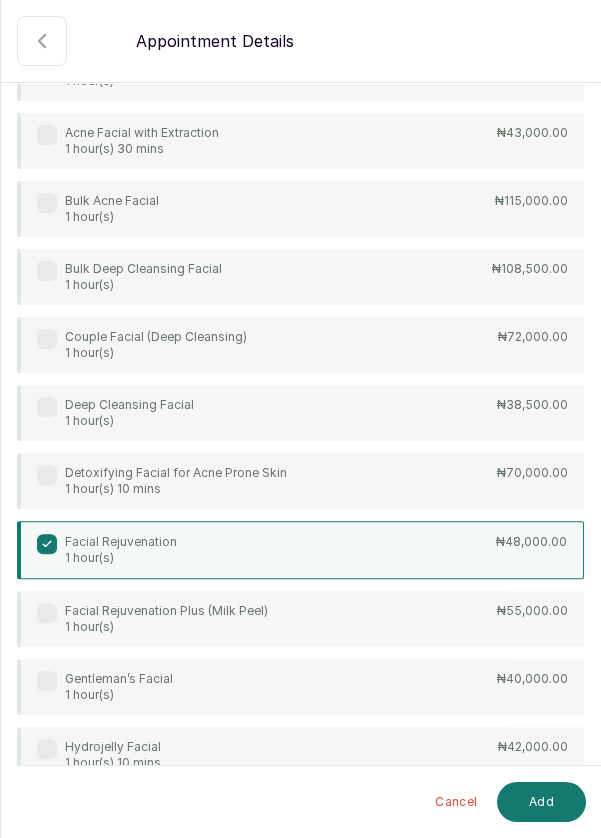 click on "Add" at bounding box center [541, 802] 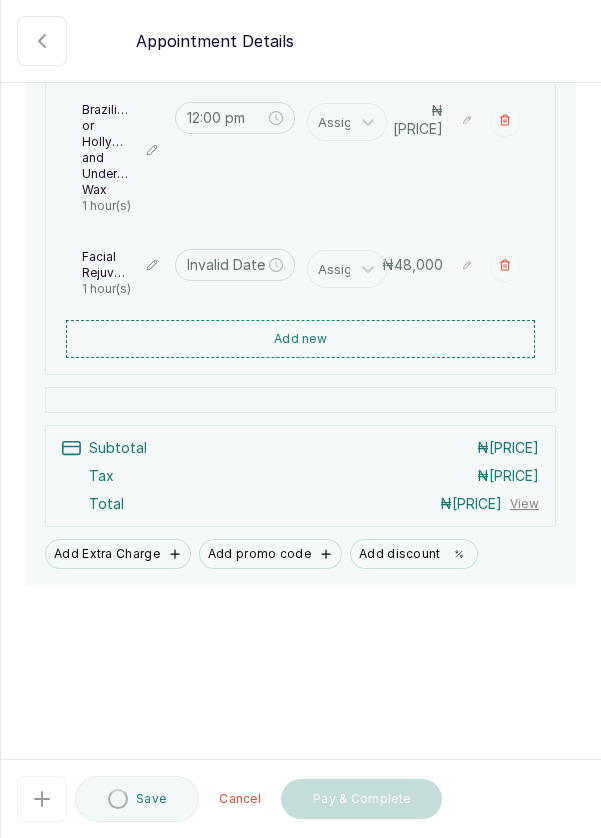 scroll, scrollTop: 215, scrollLeft: 0, axis: vertical 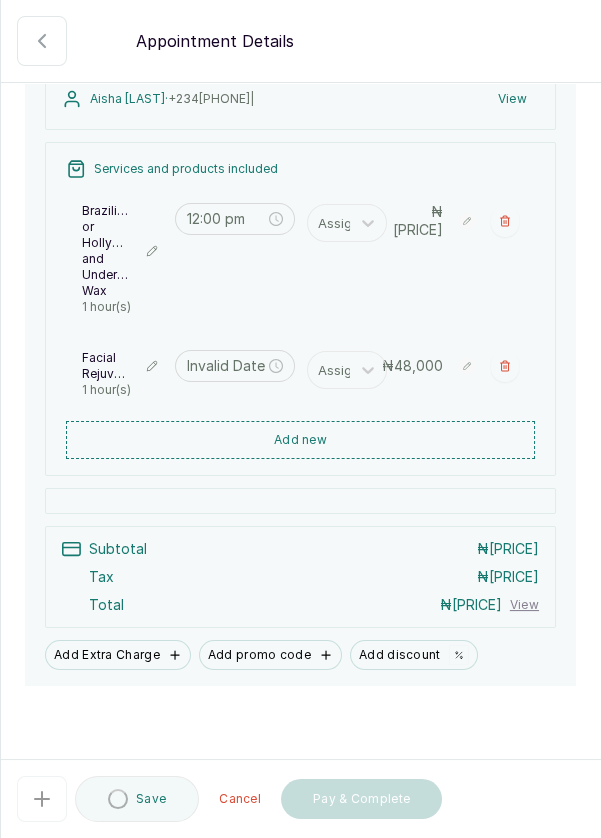 type on "1:00 pm" 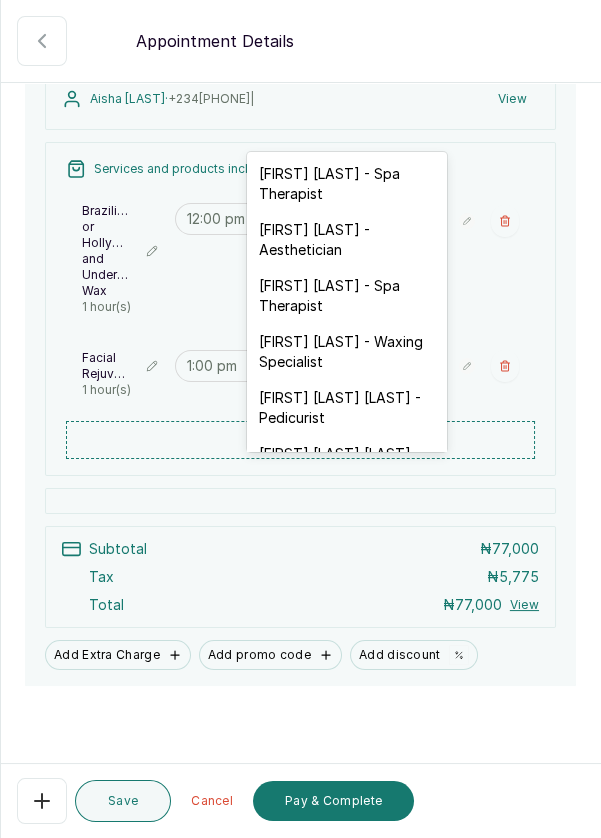 click at bounding box center [300, 211] 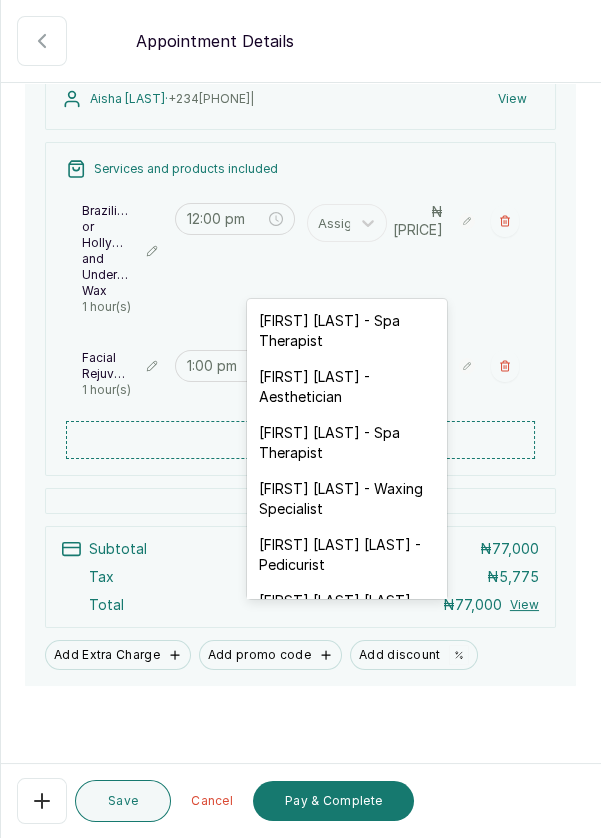 click on "[FIRST] [LAST] - Aesthetician" at bounding box center [347, 387] 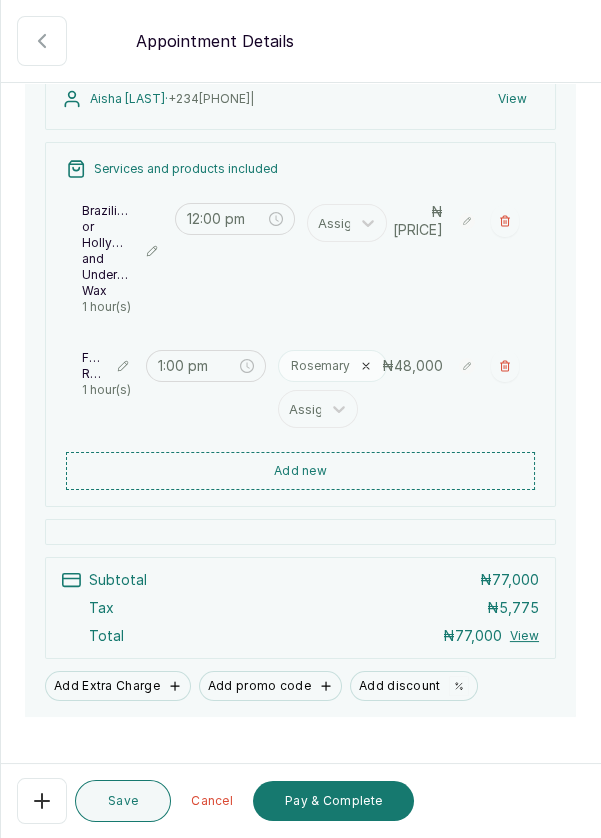click on "Back Appointment Details Edit  appointment   Make changes to appointment details Appointment type Online Walk-in Phone Appointment Date [YEAR]/[MONTH]/[DAY] Appointment Time [TIME]  Add services  Add service   Brazilian or Hollywood and Underarm Wax   1 hour(s) Assign [TIME] ₦ [PRICE]   Facial Rejuvenation   1 hour(s) [FIRST]  Assign [TIME] ₦ [PRICE]  Add products   No Products added Add product Subtotal ₦[PRICE].00 Tax ₦ [PRICE] Total ₦ [PRICE] Add Extra Charge Add promo code Add discount Note 1000 of 1000 characters left Client has made payment [MONTH] [DAY] [YEAR], [TIME] Edit [FIRST]   [LAST]  ·  +[COUNTRY_CODE] [PHONE]  |  View Services and products included Brazilian or Hollywood and Underarm Wax   1 hour(s) [TIME] Assign ₦ [PRICE] Facial Rejuvenation   1 hour(s) [TIME] [FIRST]  Assign ₦ [PRICE] Add new Subtotal ₦ [PRICE] Tax ₦ [PRICE] Total ₦ [PRICE] View Add Extra Charge Add promo code Add discount Save Cancel Pay & Complete" at bounding box center [300, 377] 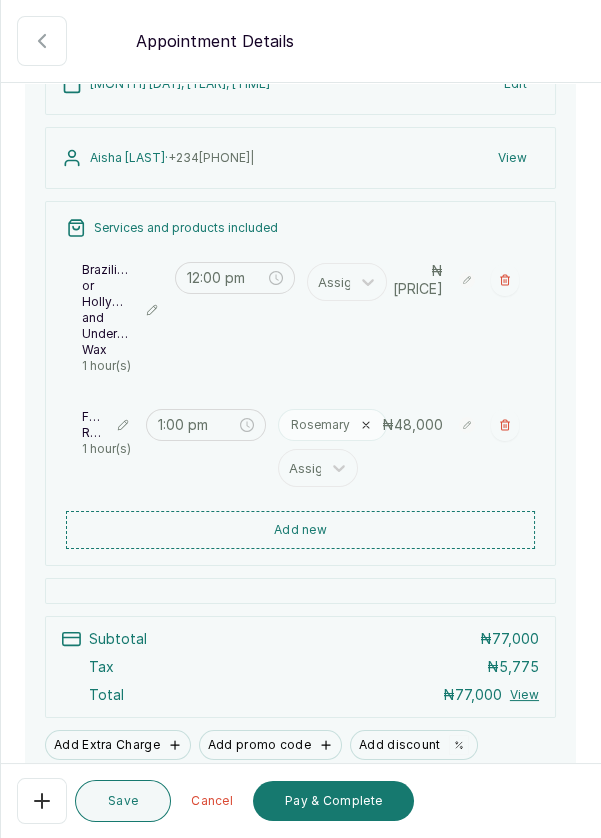 scroll, scrollTop: 246, scrollLeft: 0, axis: vertical 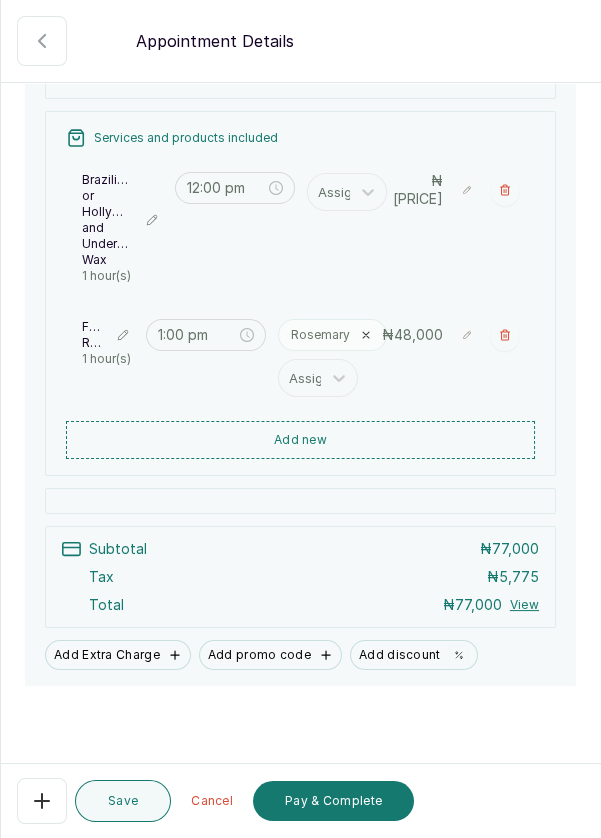 click on "Save" at bounding box center (123, 801) 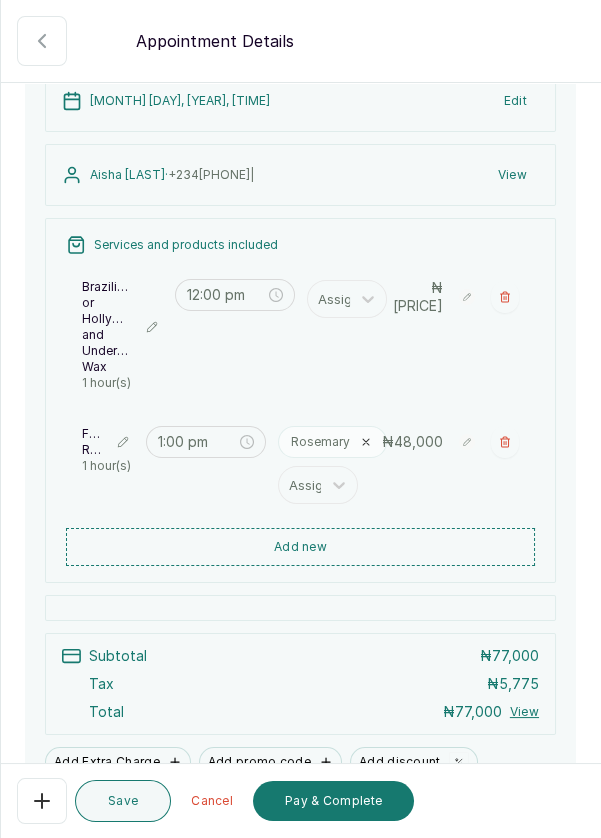 scroll, scrollTop: 138, scrollLeft: 0, axis: vertical 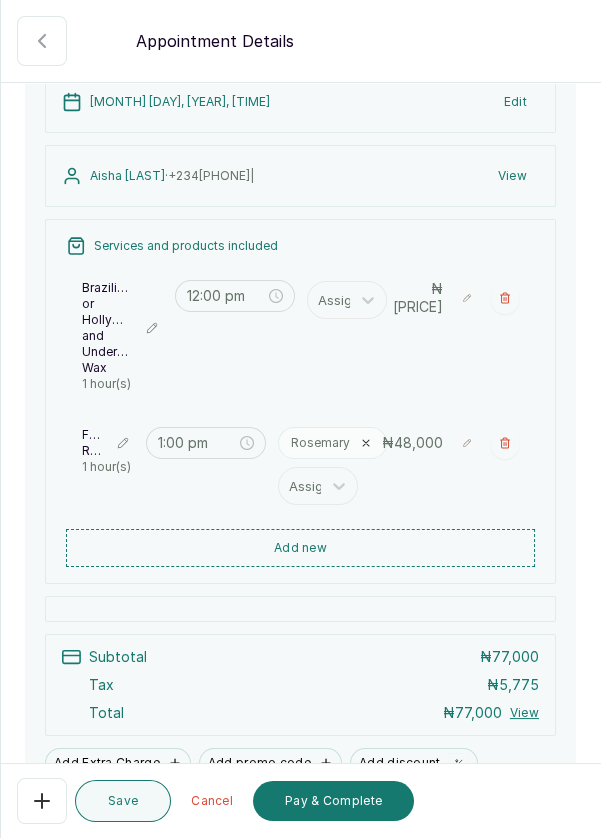 click at bounding box center (300, 211) 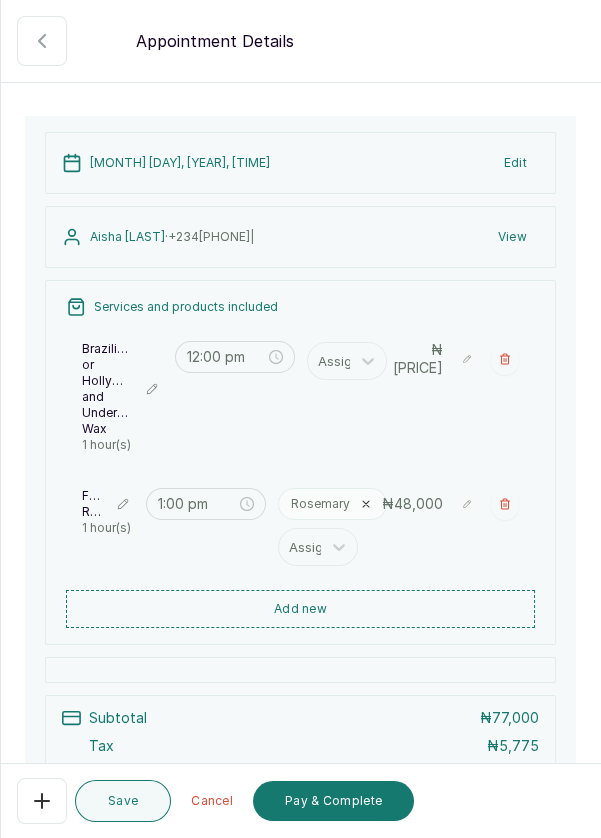 scroll, scrollTop: 53, scrollLeft: 0, axis: vertical 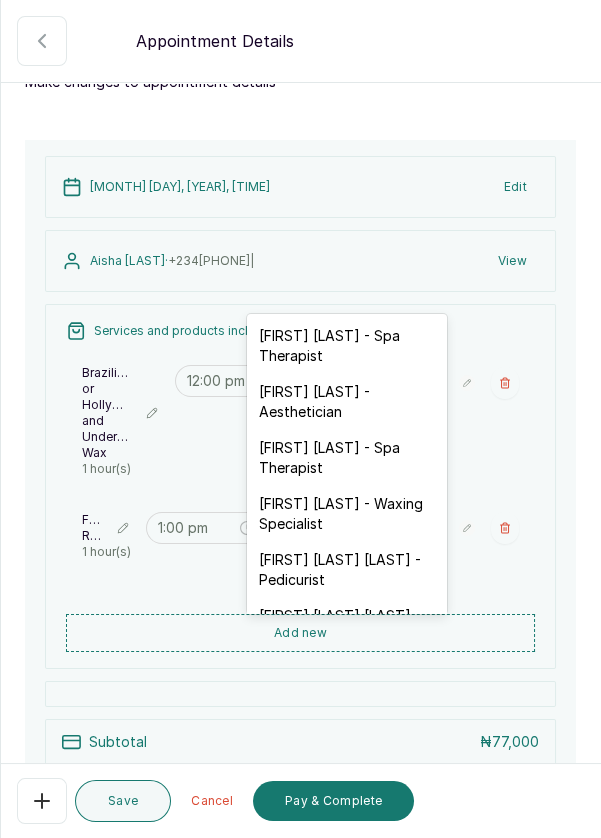 click on "[FIRST] [LAST] - Aesthetician" at bounding box center [347, 402] 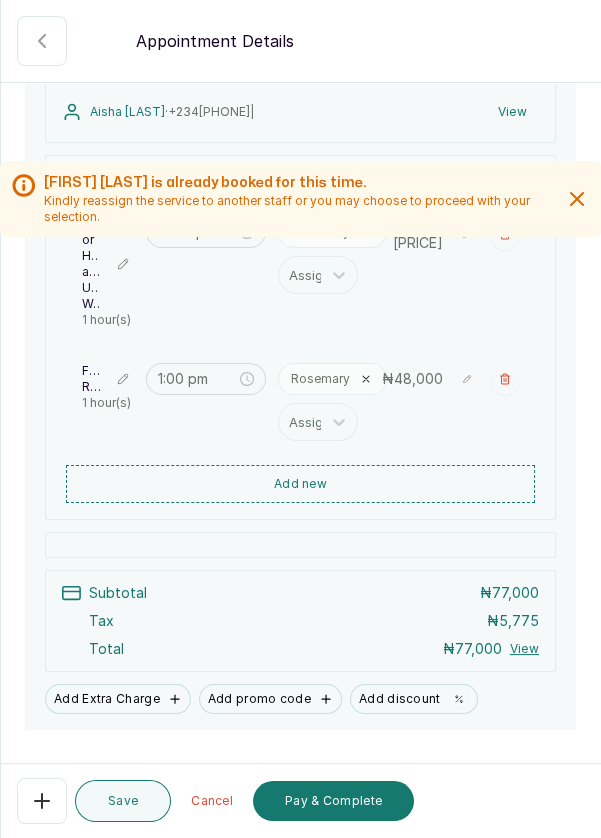 scroll, scrollTop: 232, scrollLeft: 0, axis: vertical 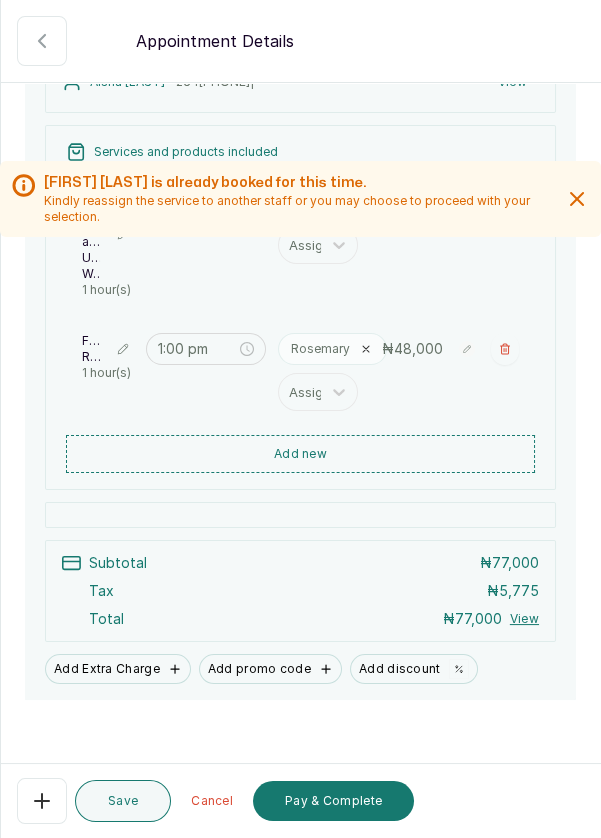 click on "Save" at bounding box center (123, 801) 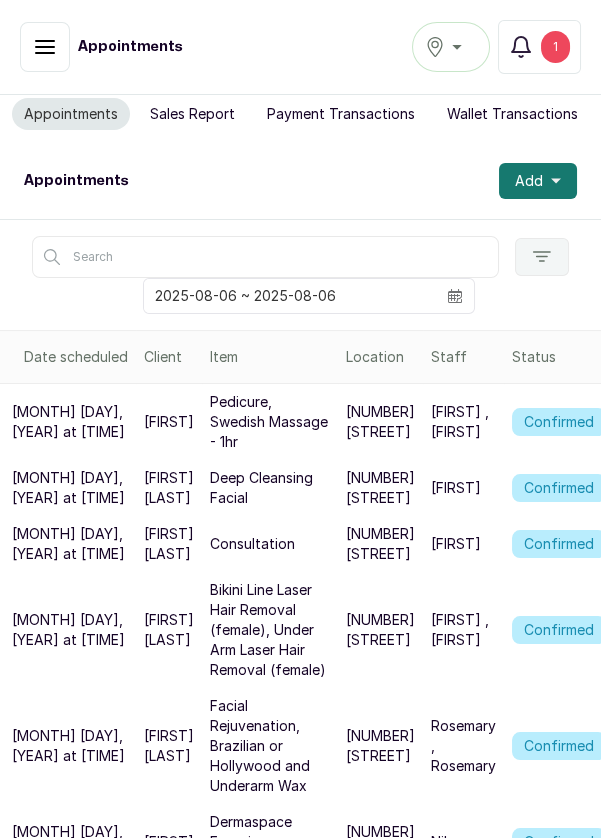 scroll, scrollTop: 0, scrollLeft: 0, axis: both 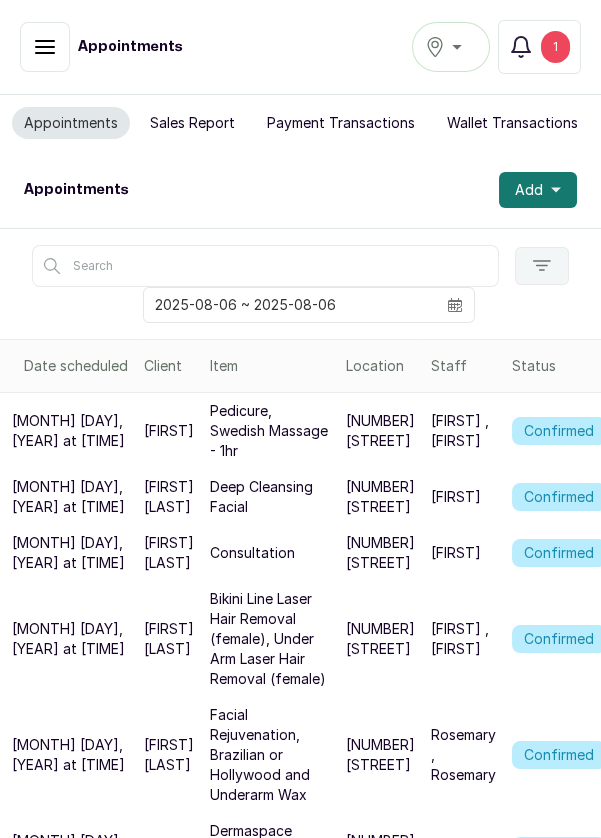 click on "1" at bounding box center [555, 47] 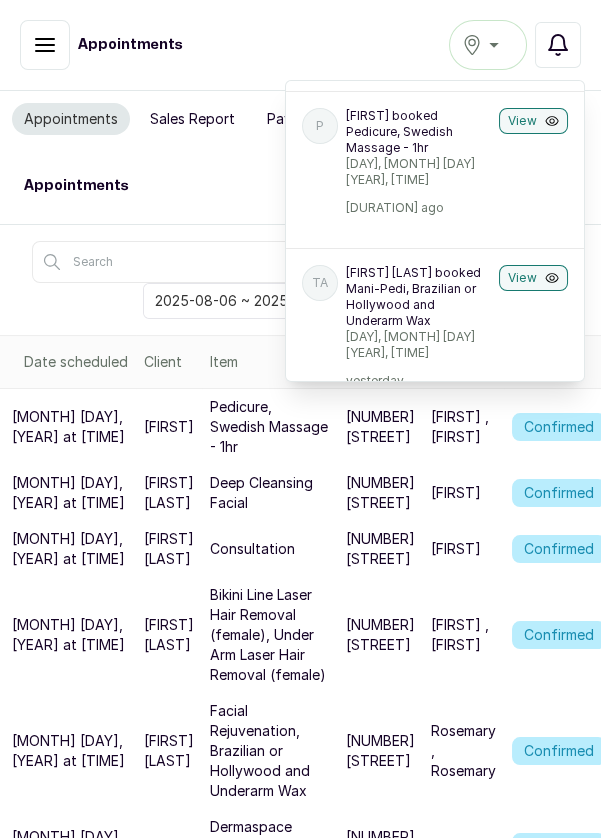 scroll, scrollTop: 0, scrollLeft: 0, axis: both 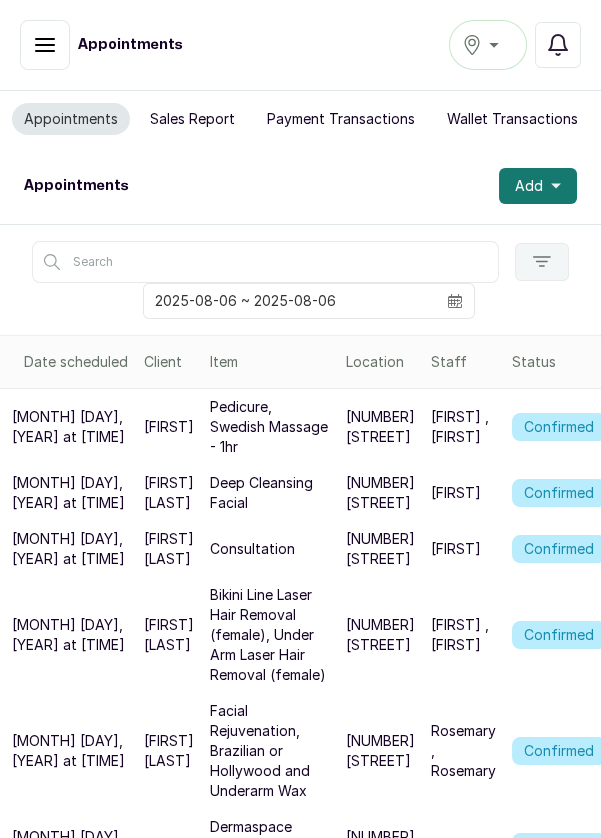 click on "Add" at bounding box center (529, 186) 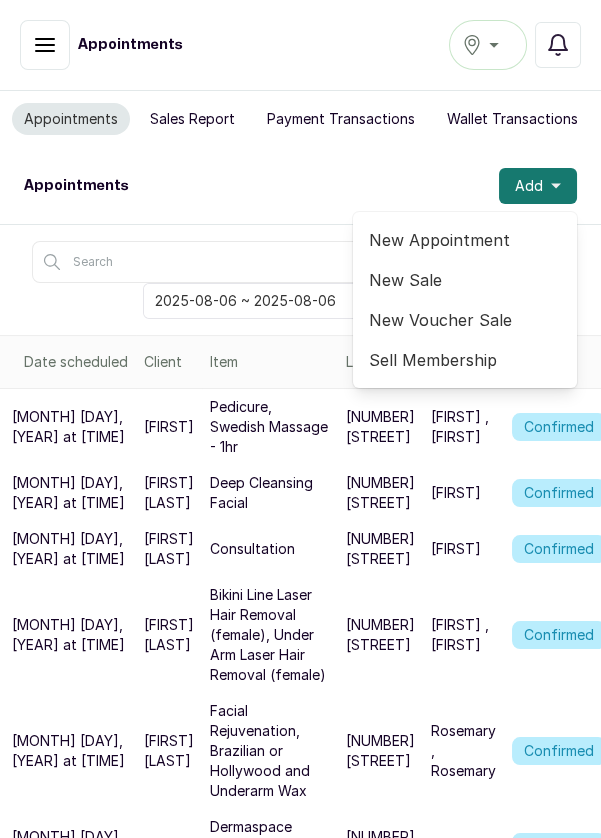 click on "New Appointment" at bounding box center (465, 240) 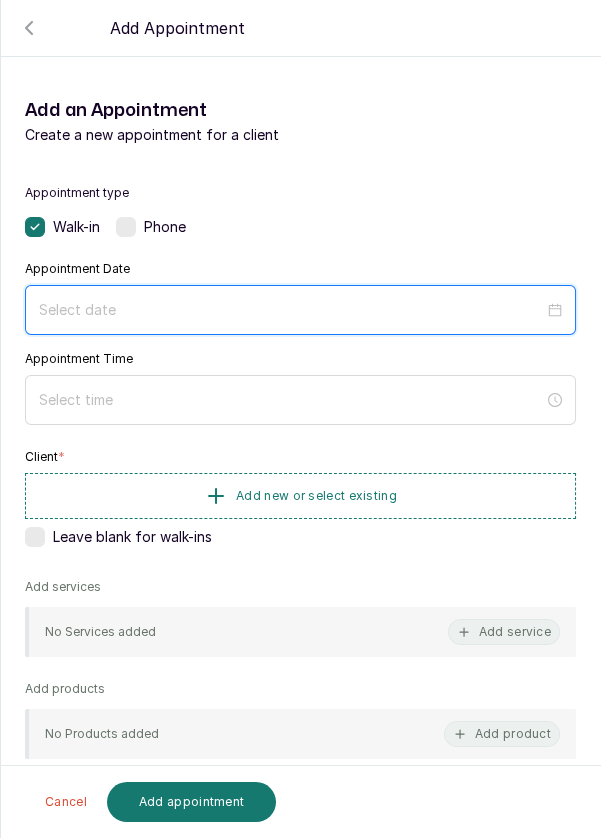 click at bounding box center (291, 310) 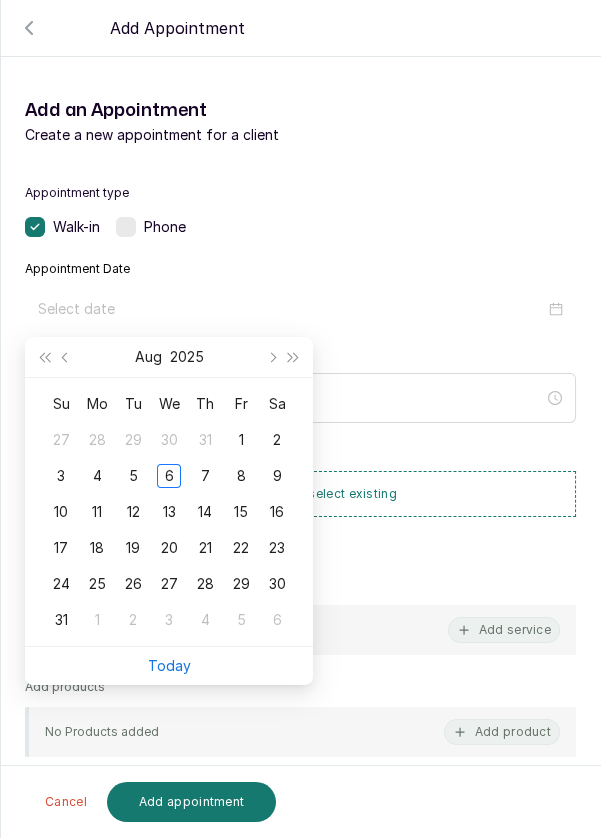 click on "6" at bounding box center [169, 476] 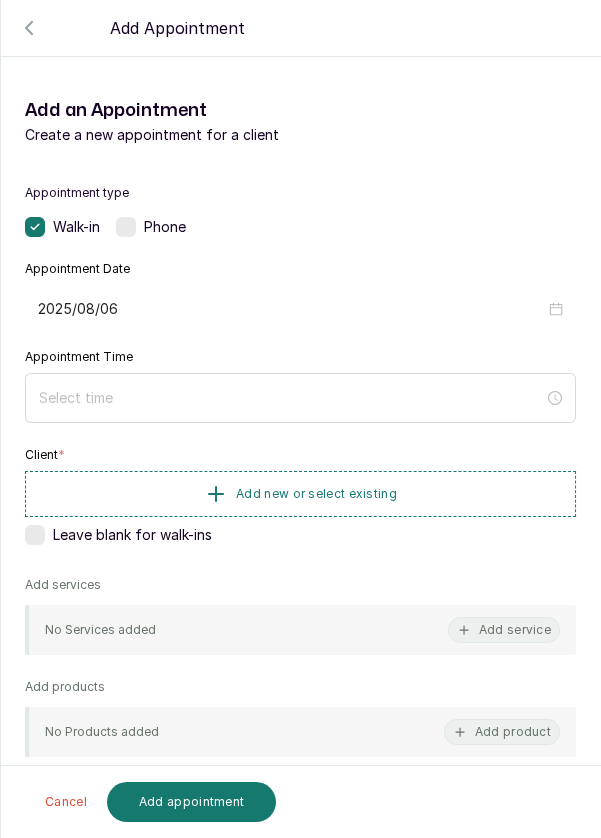 type on "2025/08/06" 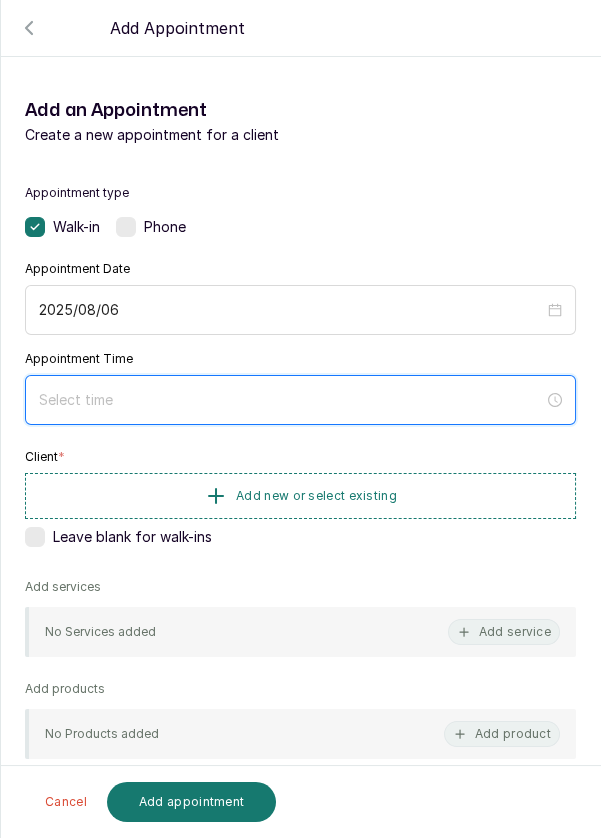 click at bounding box center [291, 400] 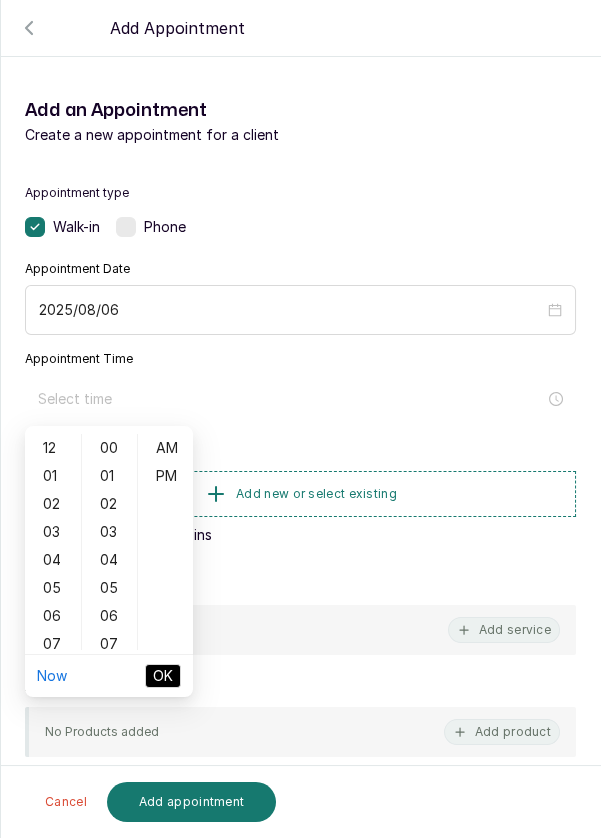 click on "12" at bounding box center [53, 448] 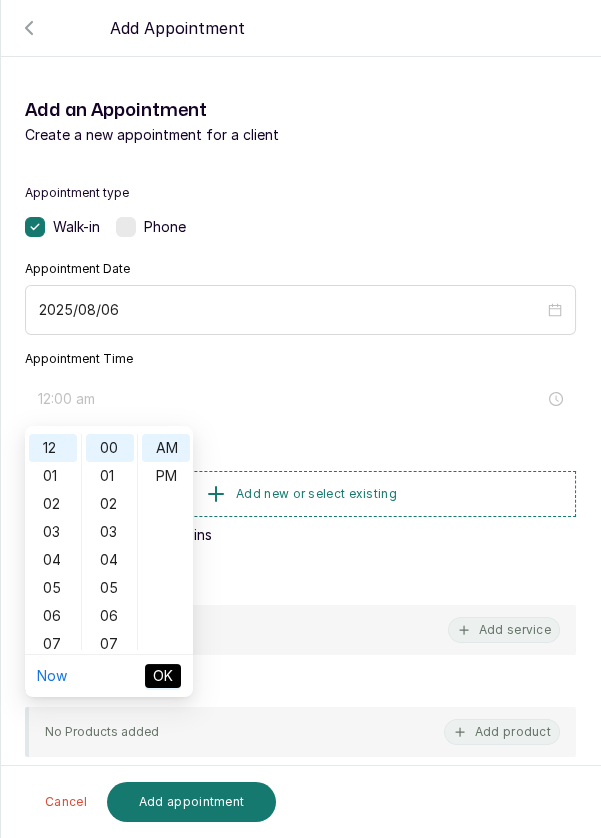 click on "PM" at bounding box center [166, 476] 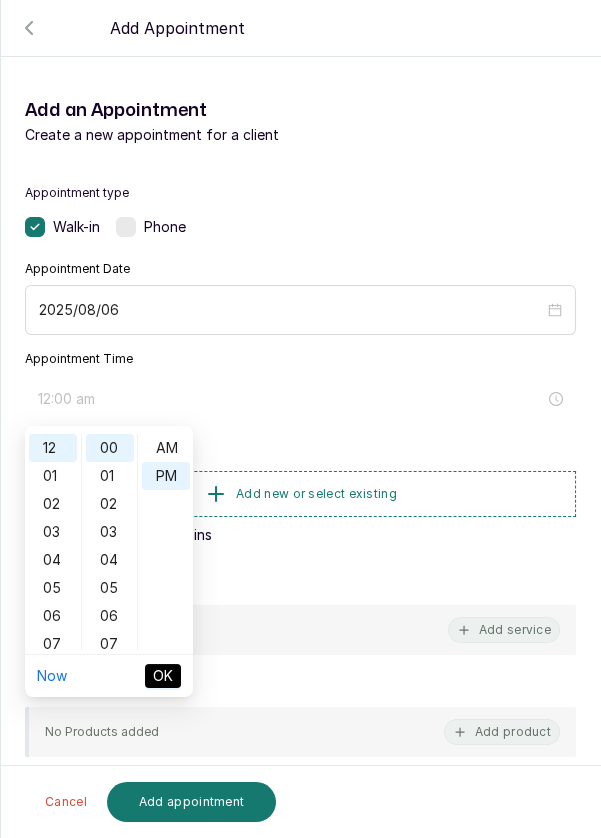 type on "12:00 pm" 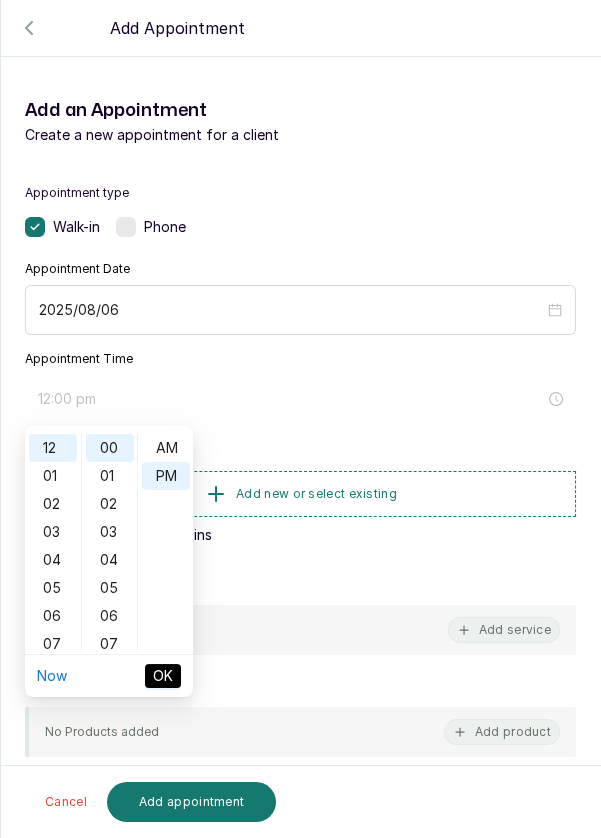 click on "OK" at bounding box center (163, 676) 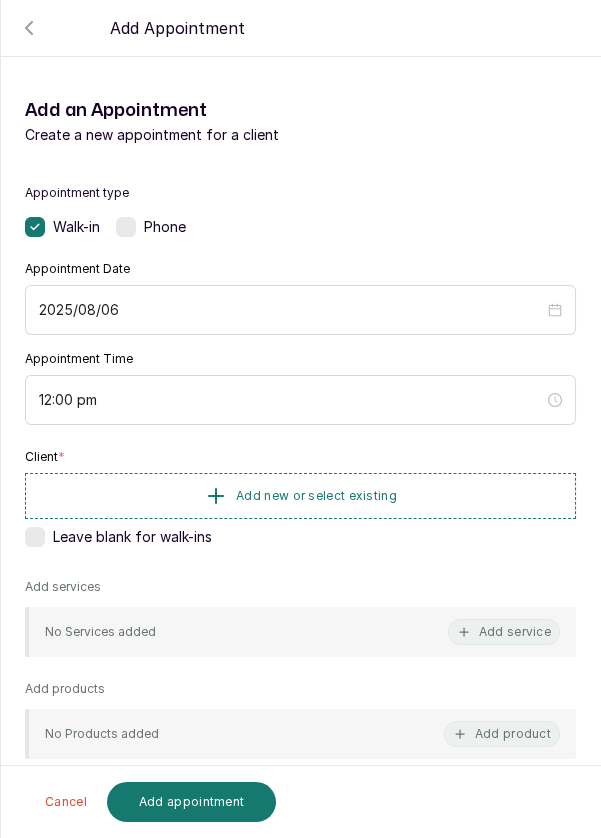 click on "Add new or select existing" at bounding box center [300, 496] 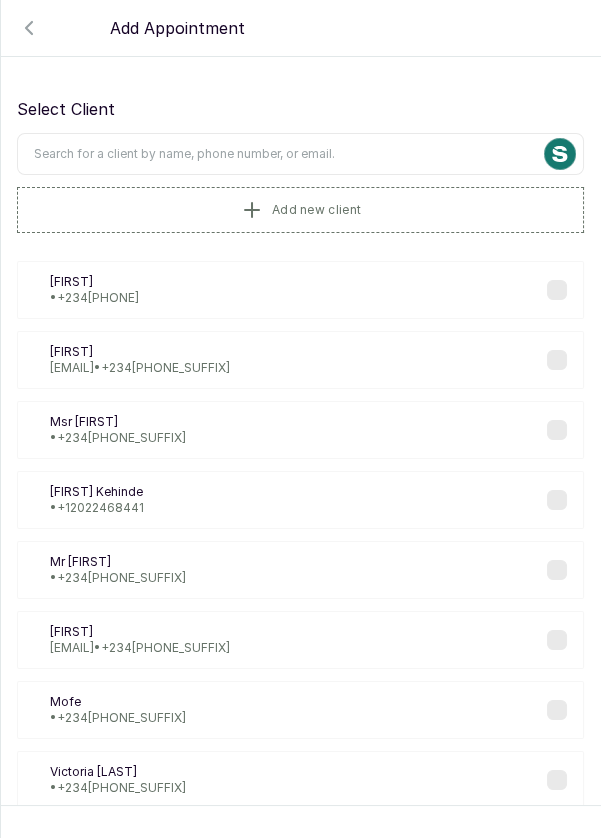 click at bounding box center [300, 154] 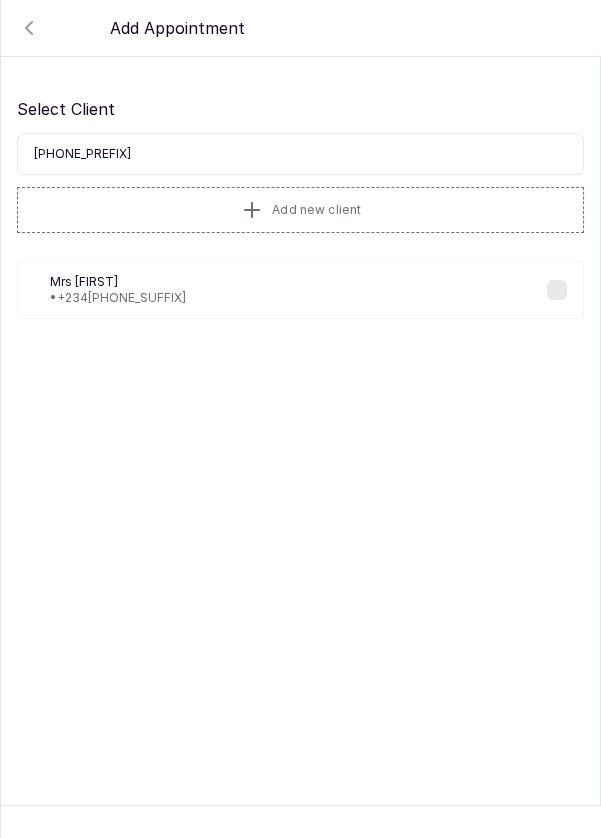 type on "[PHONE_PREFIX]" 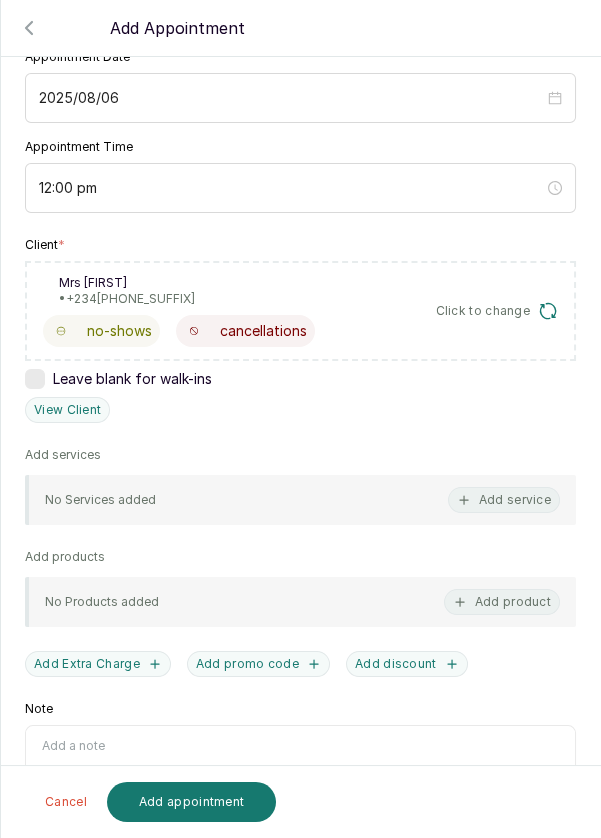 scroll, scrollTop: 219, scrollLeft: 0, axis: vertical 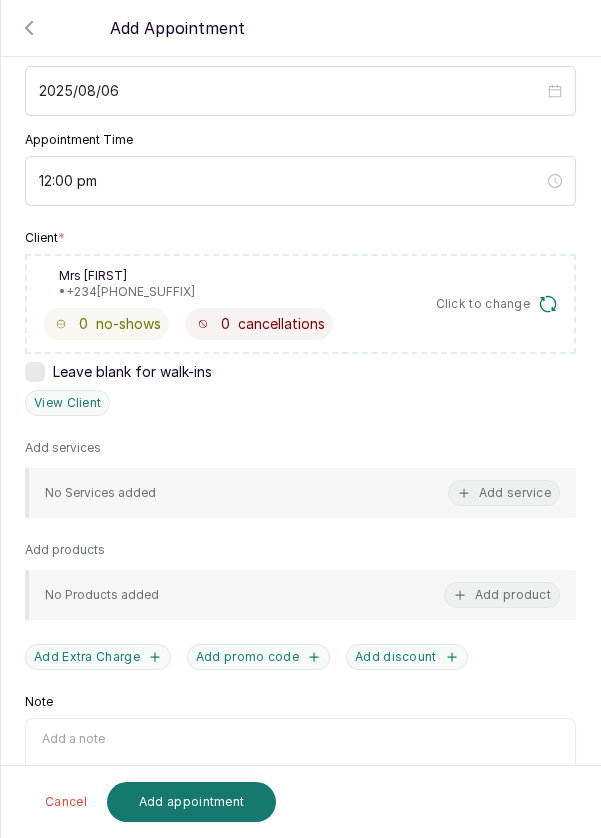 click on "Add service" at bounding box center [504, 493] 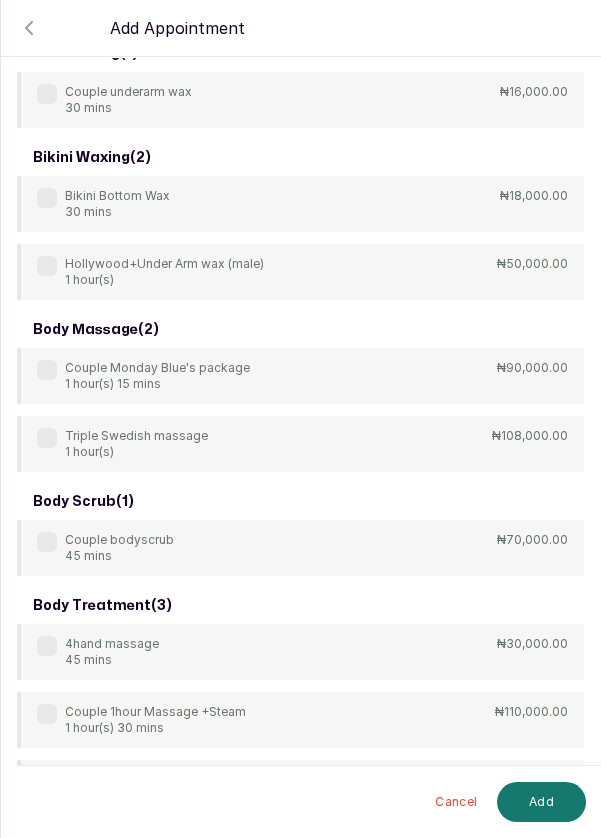 scroll, scrollTop: 80, scrollLeft: 0, axis: vertical 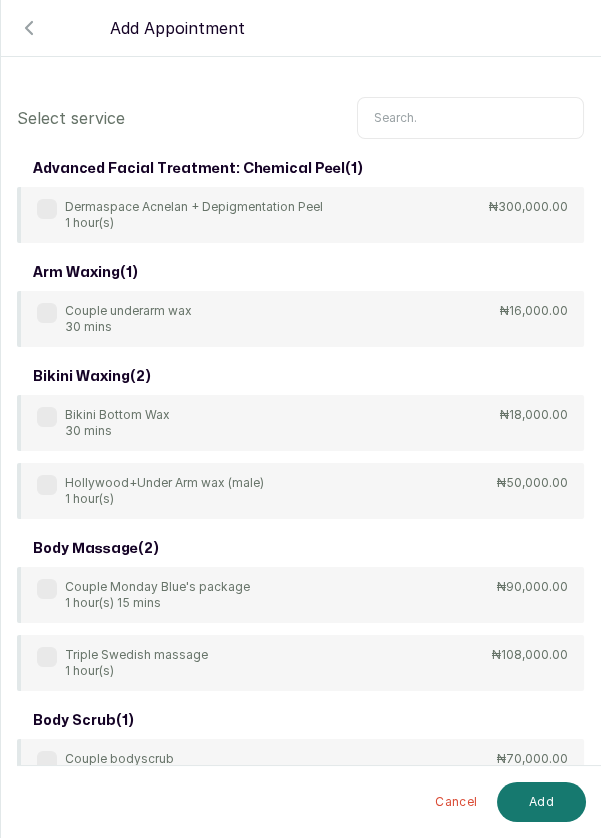 click at bounding box center [470, 118] 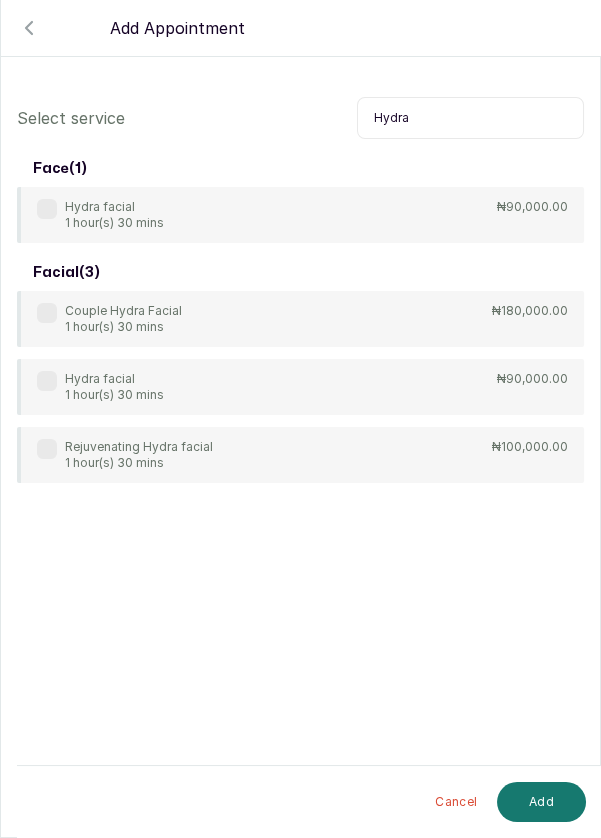 type on "Hydra" 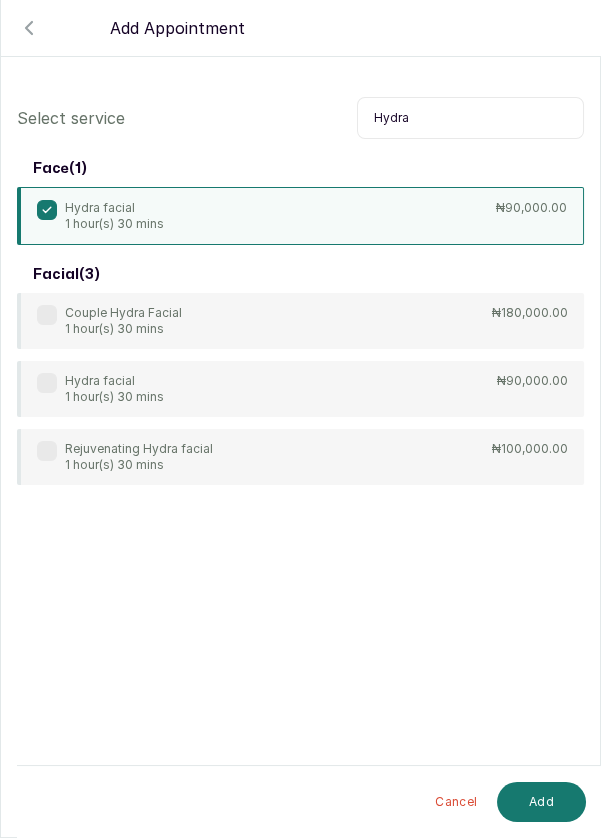 click on "Add" at bounding box center [541, 802] 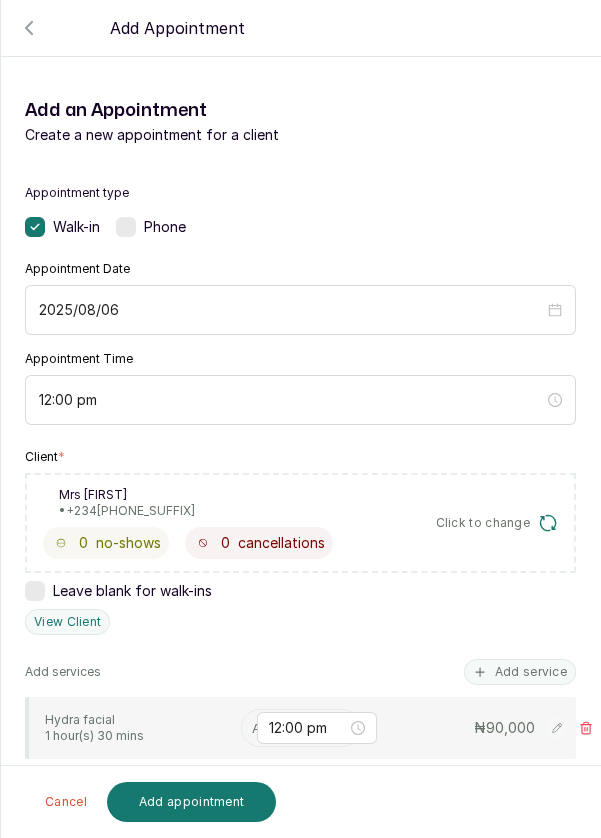 click at bounding box center [254, 728] 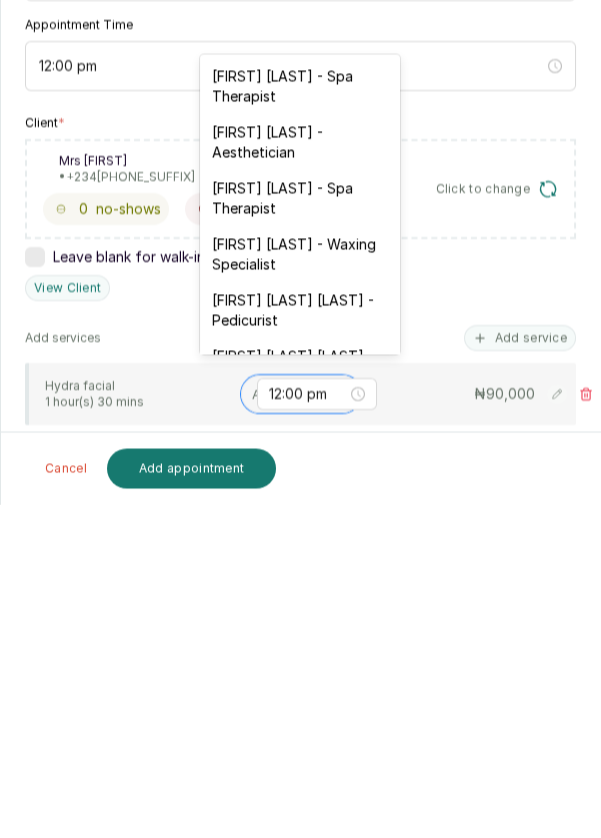 scroll, scrollTop: 96, scrollLeft: 0, axis: vertical 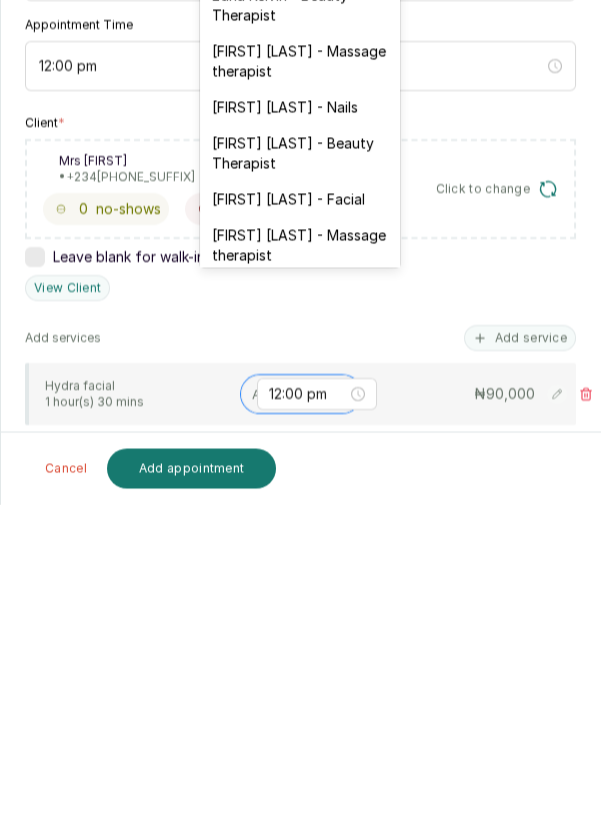 click on "[FIRST] [LAST] - Facial" at bounding box center (300, 533) 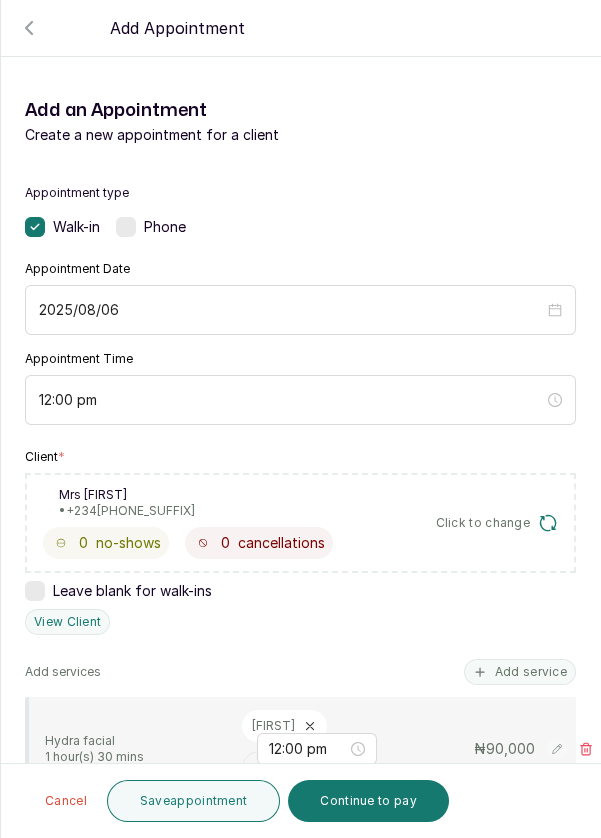 click on "Save  appointment" at bounding box center (194, 801) 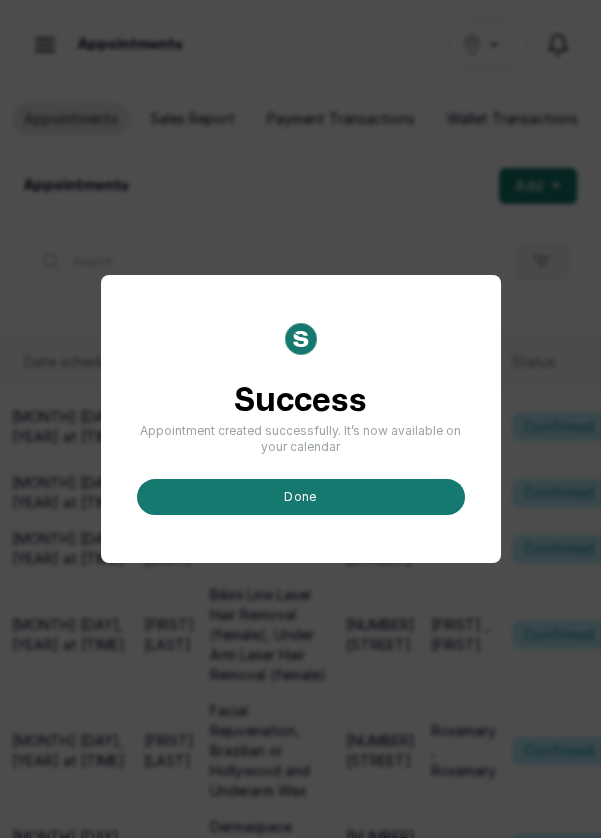 click on "done" at bounding box center (301, 497) 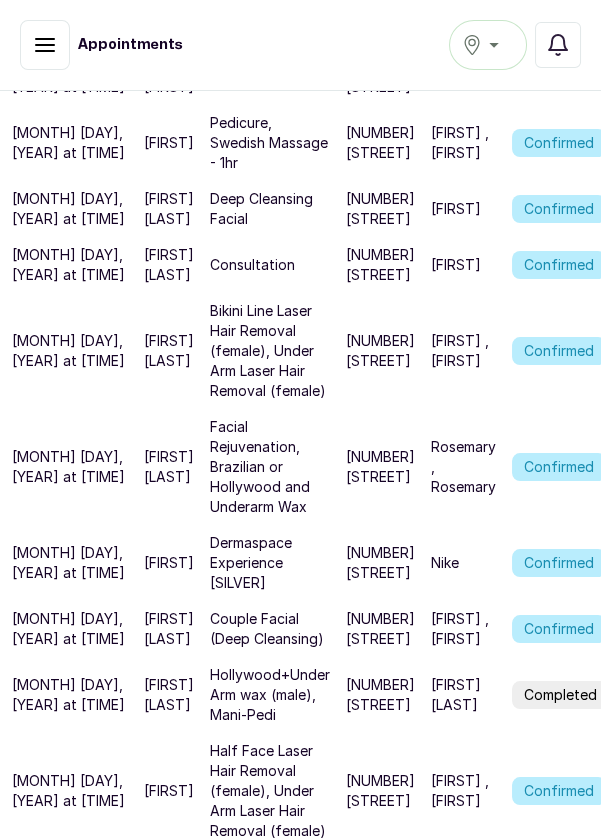 scroll, scrollTop: 461, scrollLeft: 0, axis: vertical 